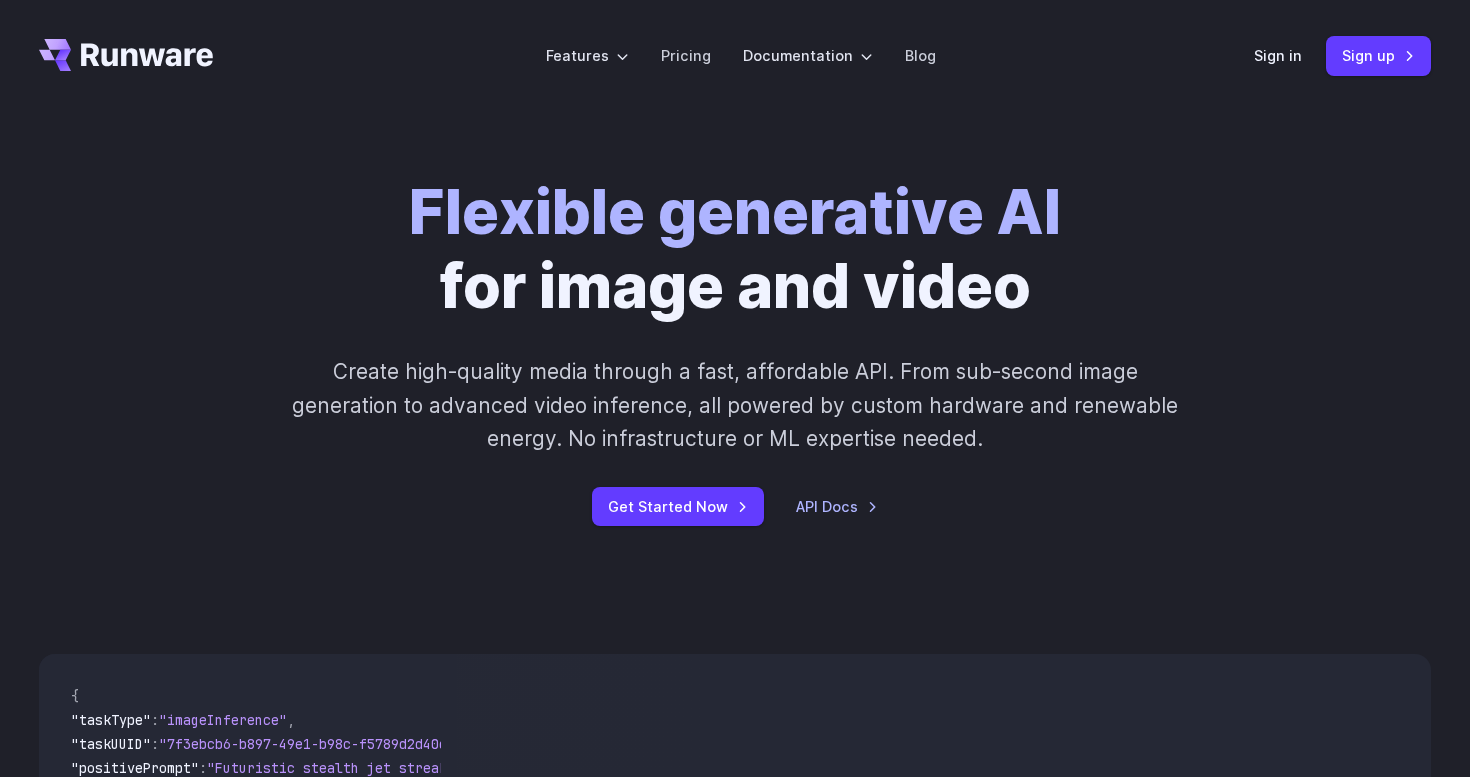 scroll, scrollTop: 0, scrollLeft: 0, axis: both 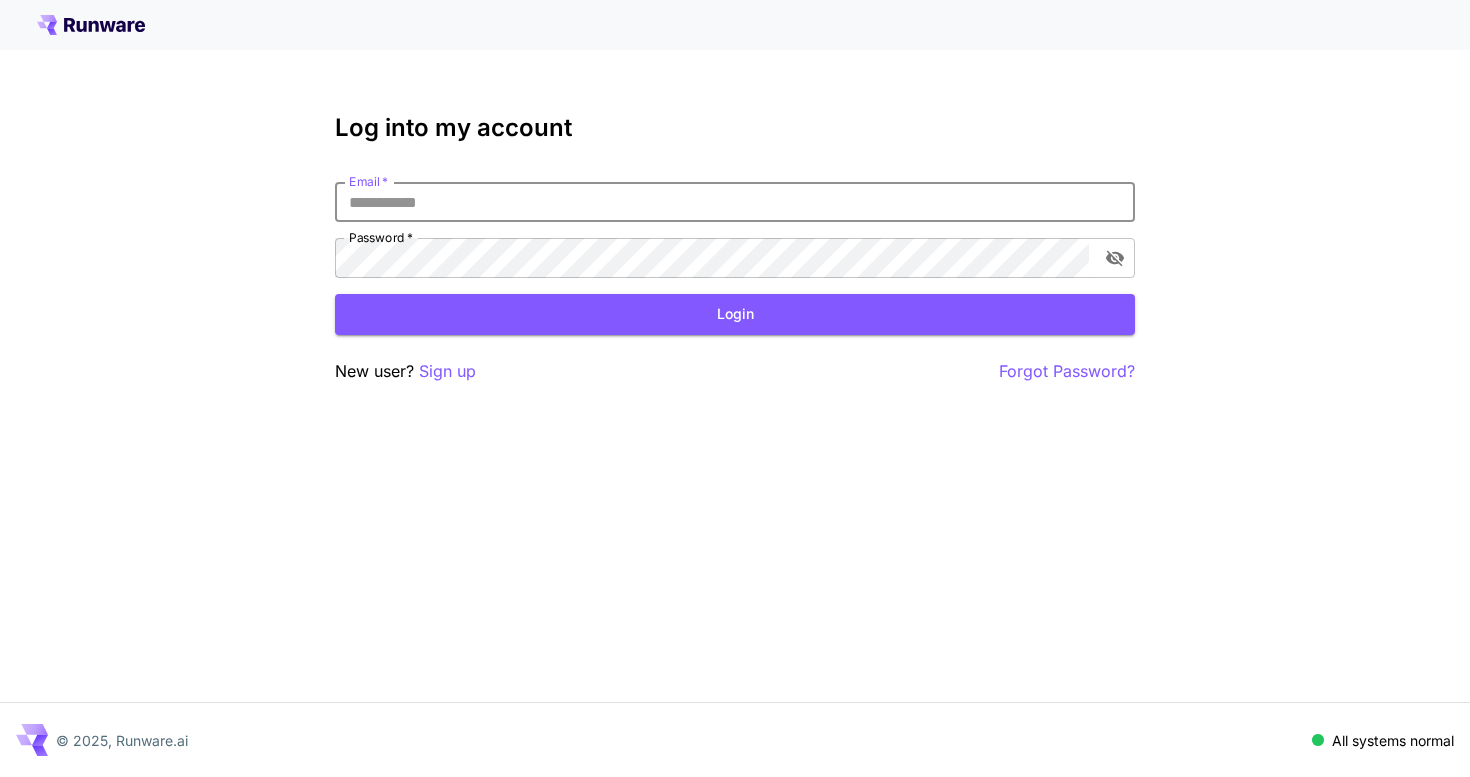 type on "**********" 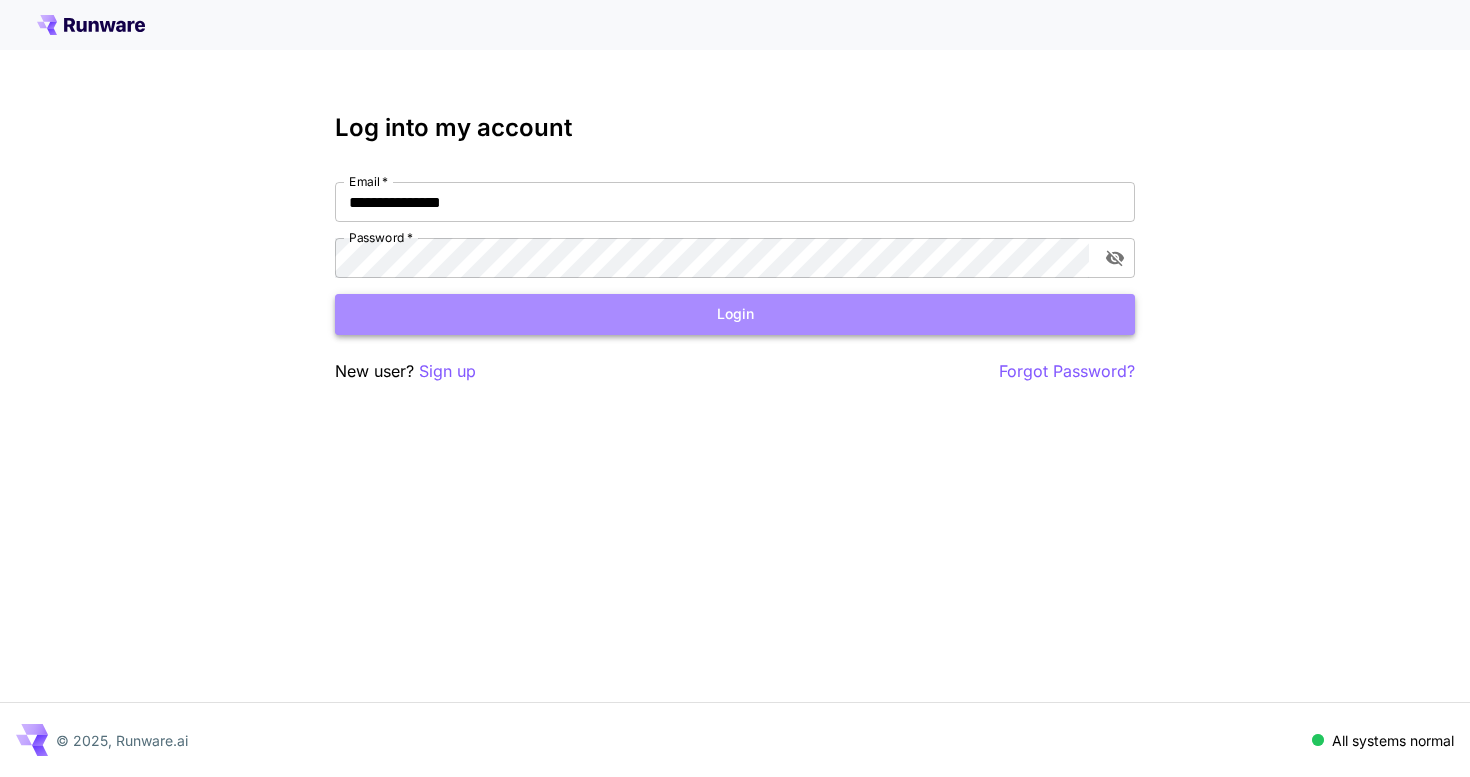 click on "Login" at bounding box center (735, 314) 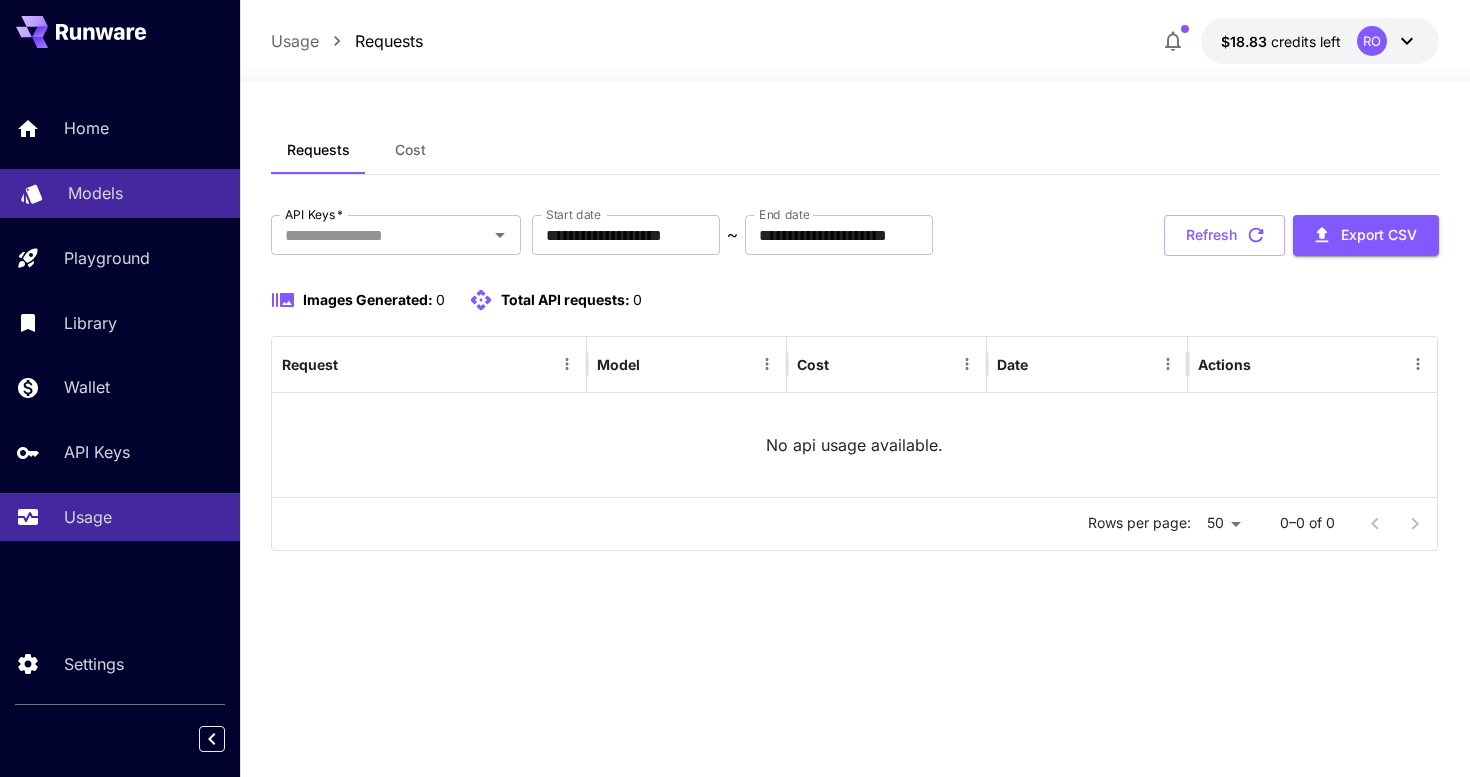click on "Models" at bounding box center (95, 193) 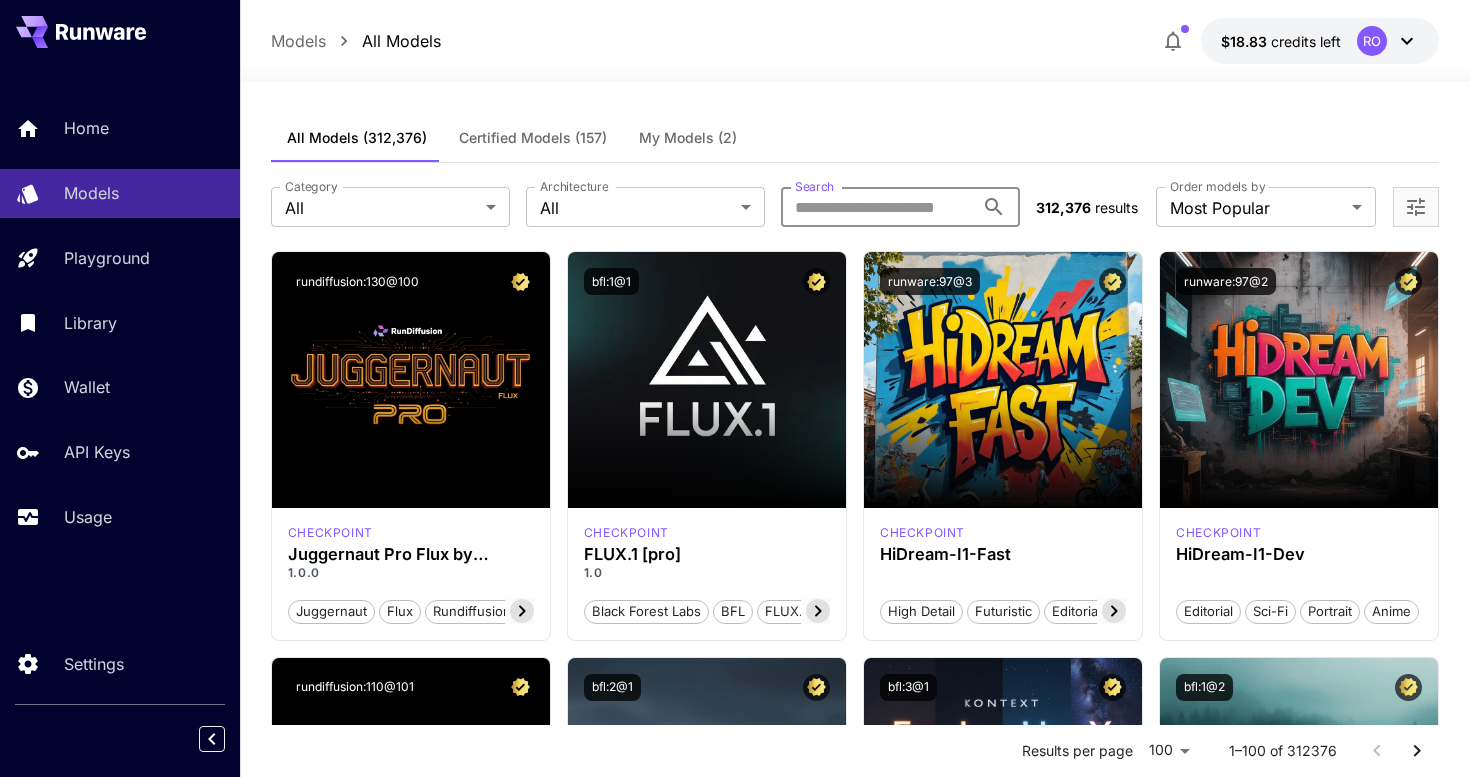 click on "Search" at bounding box center [877, 207] 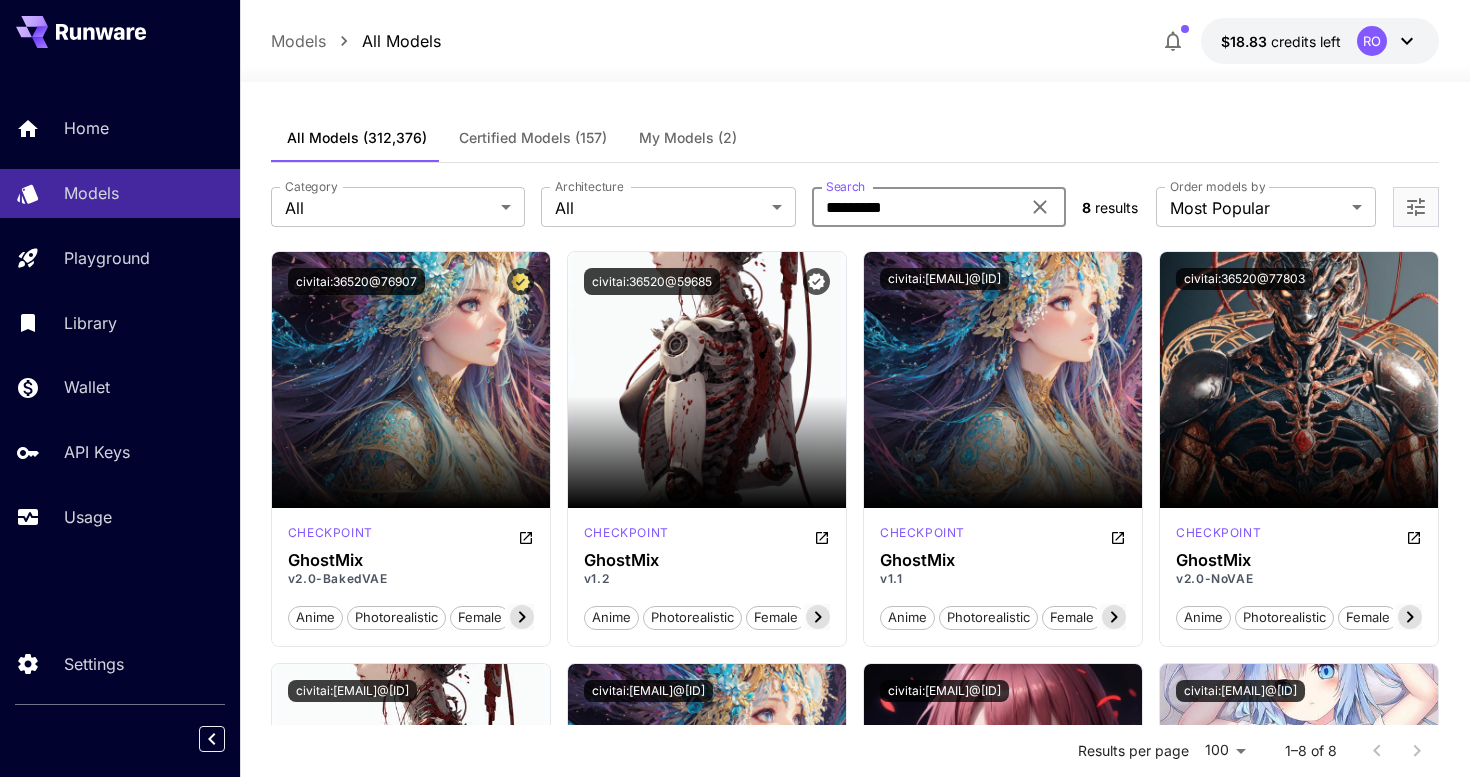 drag, startPoint x: 873, startPoint y: 217, endPoint x: 896, endPoint y: 59, distance: 159.66527 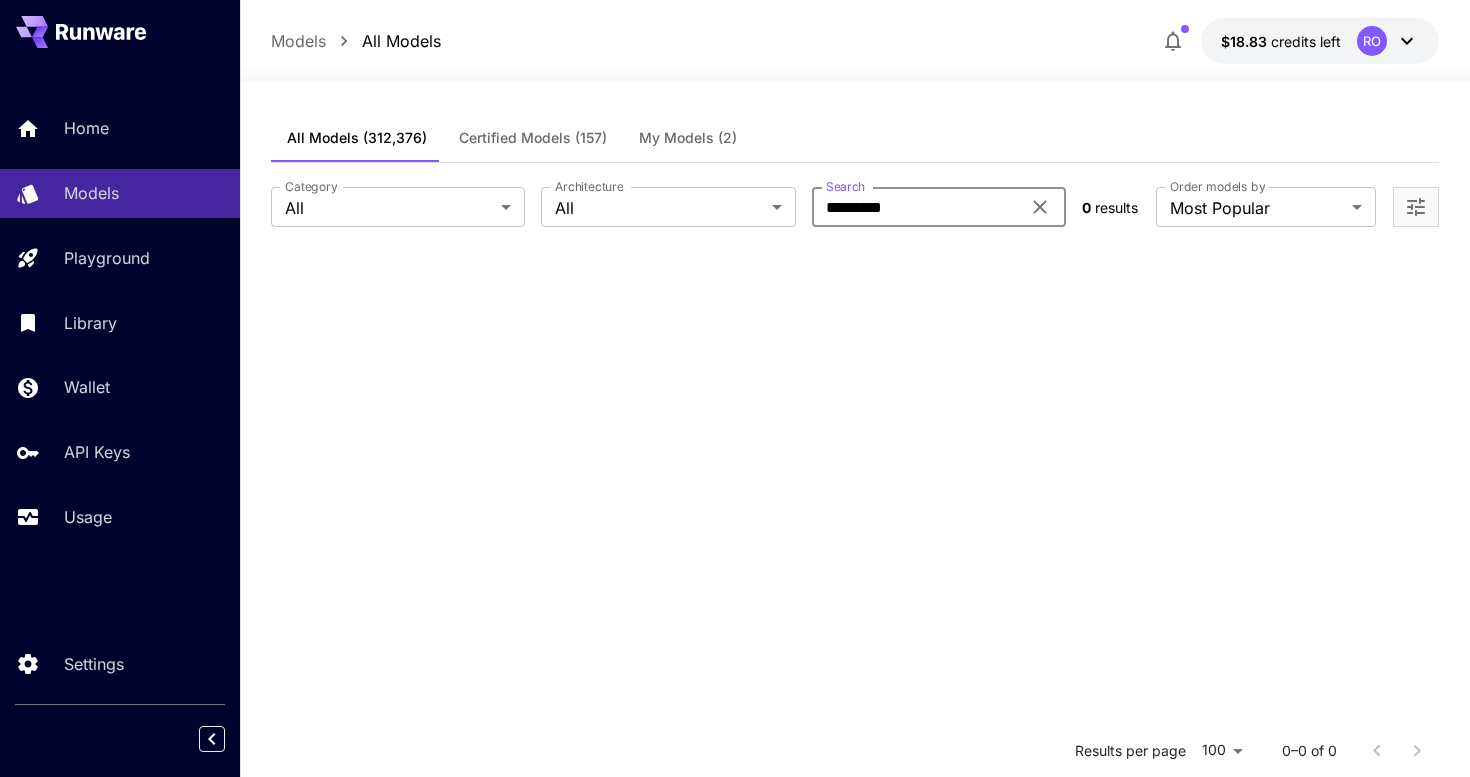 click on "*********" at bounding box center [916, 207] 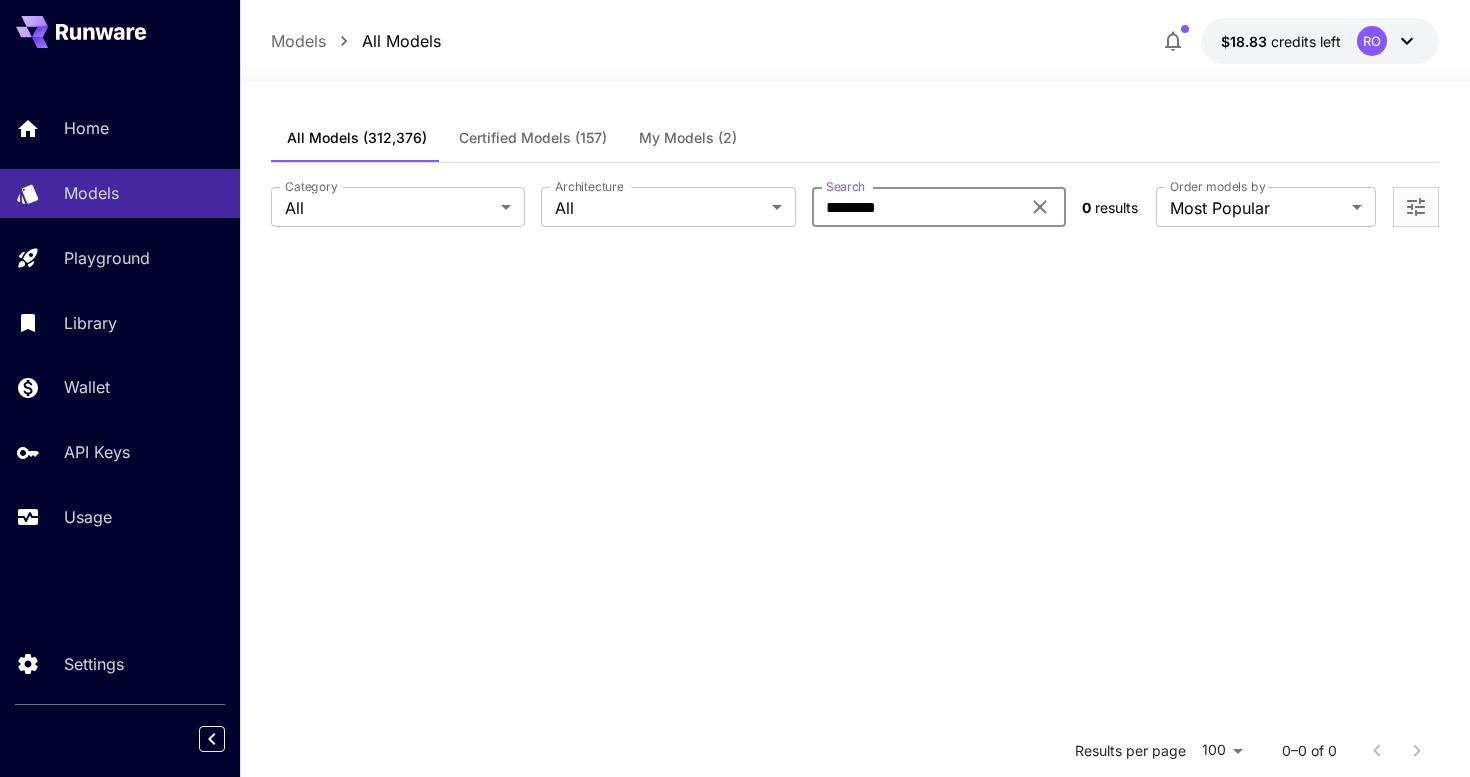 type on "********" 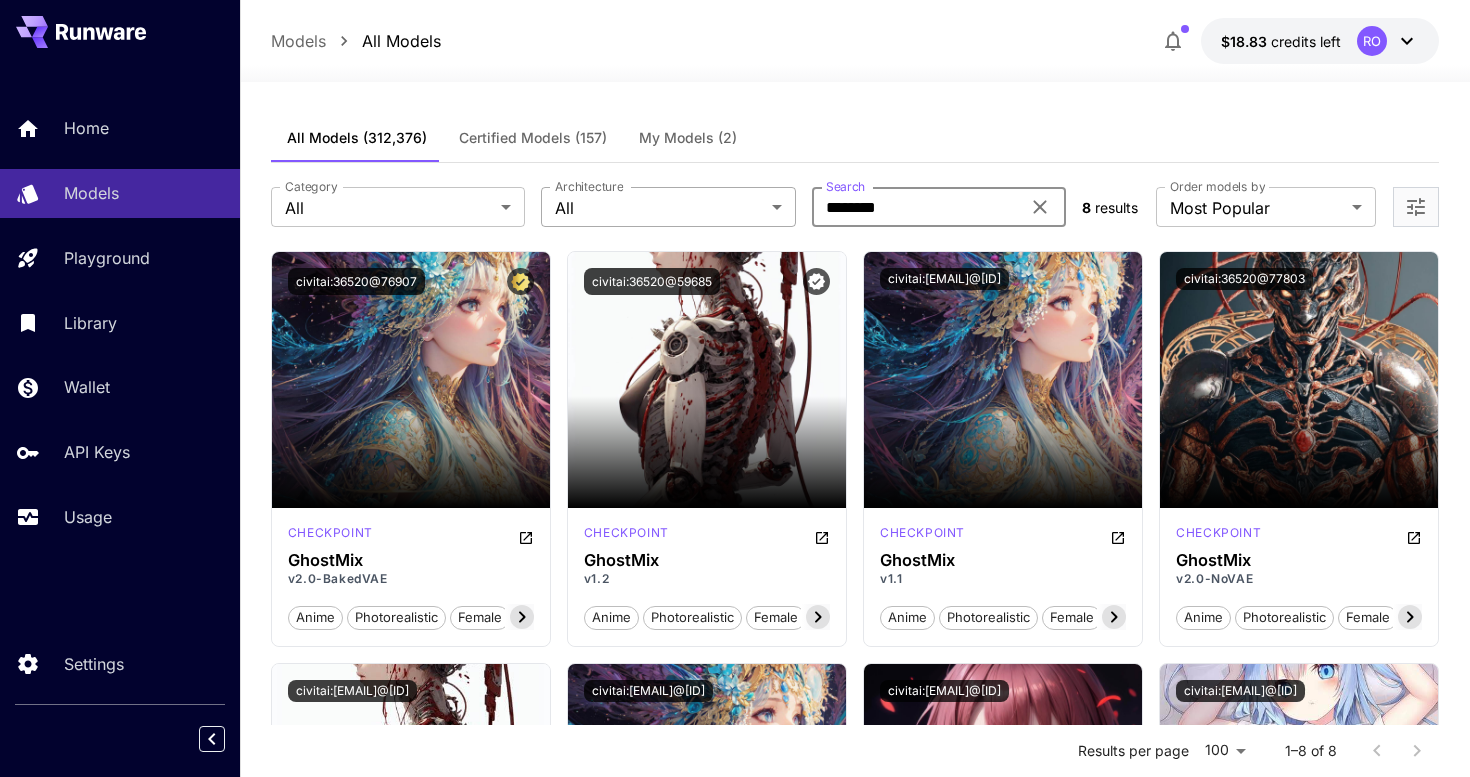 click on "civitai:[EMAIL]@[ID]                             checkpoint GhostMix v2.0-BakedVAE anime photorealistic female base model art style game character girls portraits realistic Launch in Playground civitai:[EMAIL]@[ID] checkpoint GhostMix v1.2 anime photorealistic female base model art style game character girls portraits realistic Launch in Playground civitai:[EMAIL]@[ID] checkpoint GhostMix v1.1 anime photorealistic female base model art style game character girls portraits realistic Launch in Playground civitai:[EMAIL]@[ID] checkpoint GhostMix v2.0-NoVAE anime photorealistic female base model art style game character girls portraits realistic Launch in Playground checkpoint" at bounding box center (735, 585) 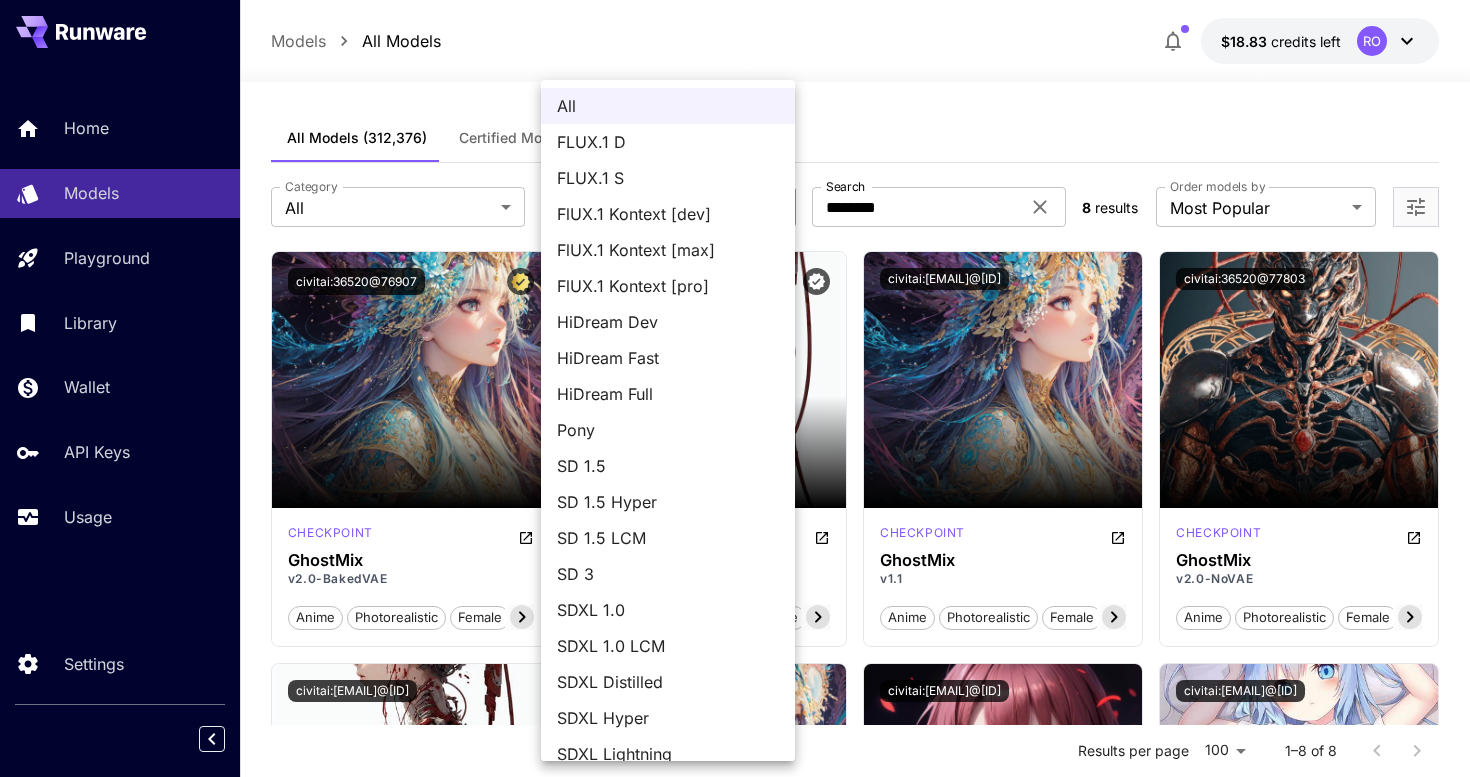 click on "SD 1.5" at bounding box center (668, 466) 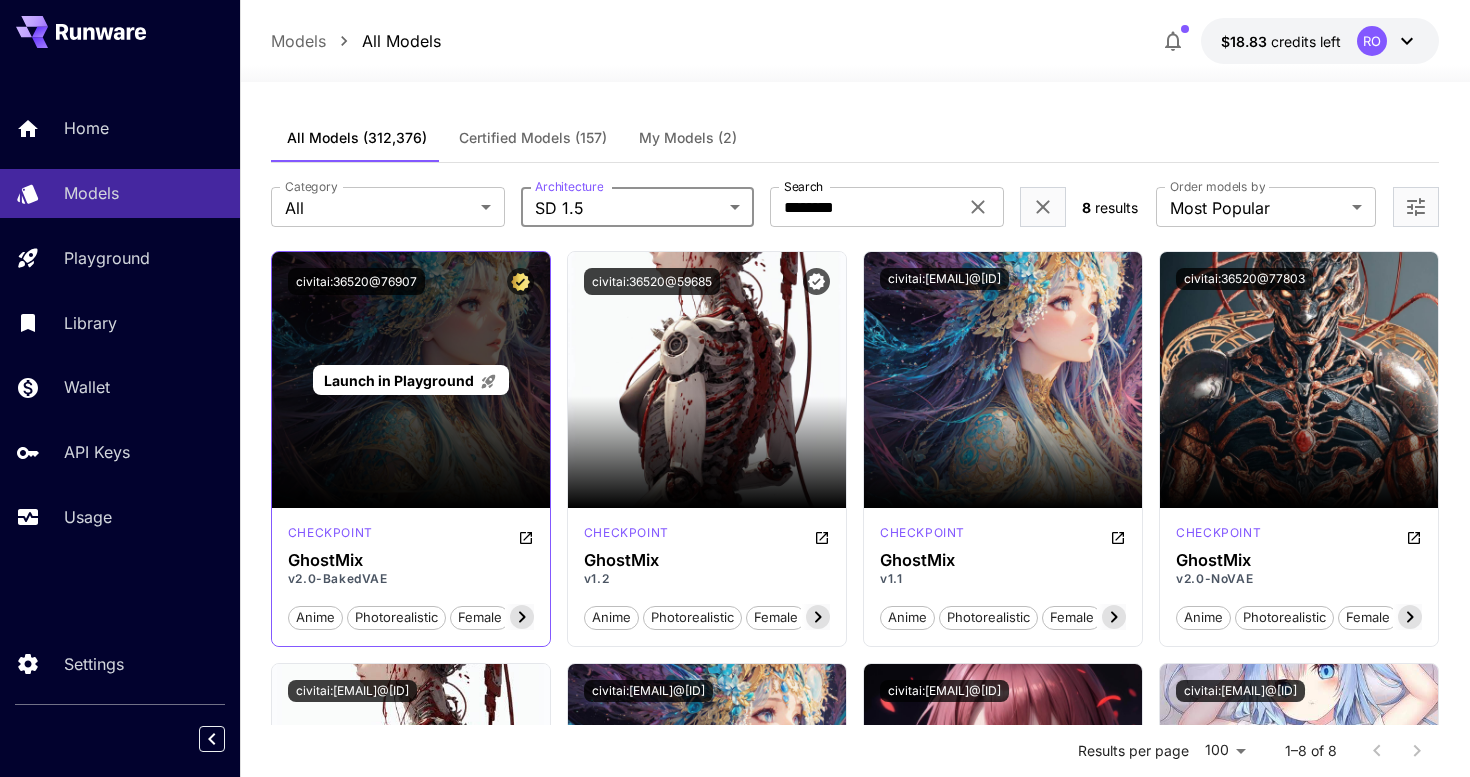 click on "Launch in Playground" at bounding box center (411, 380) 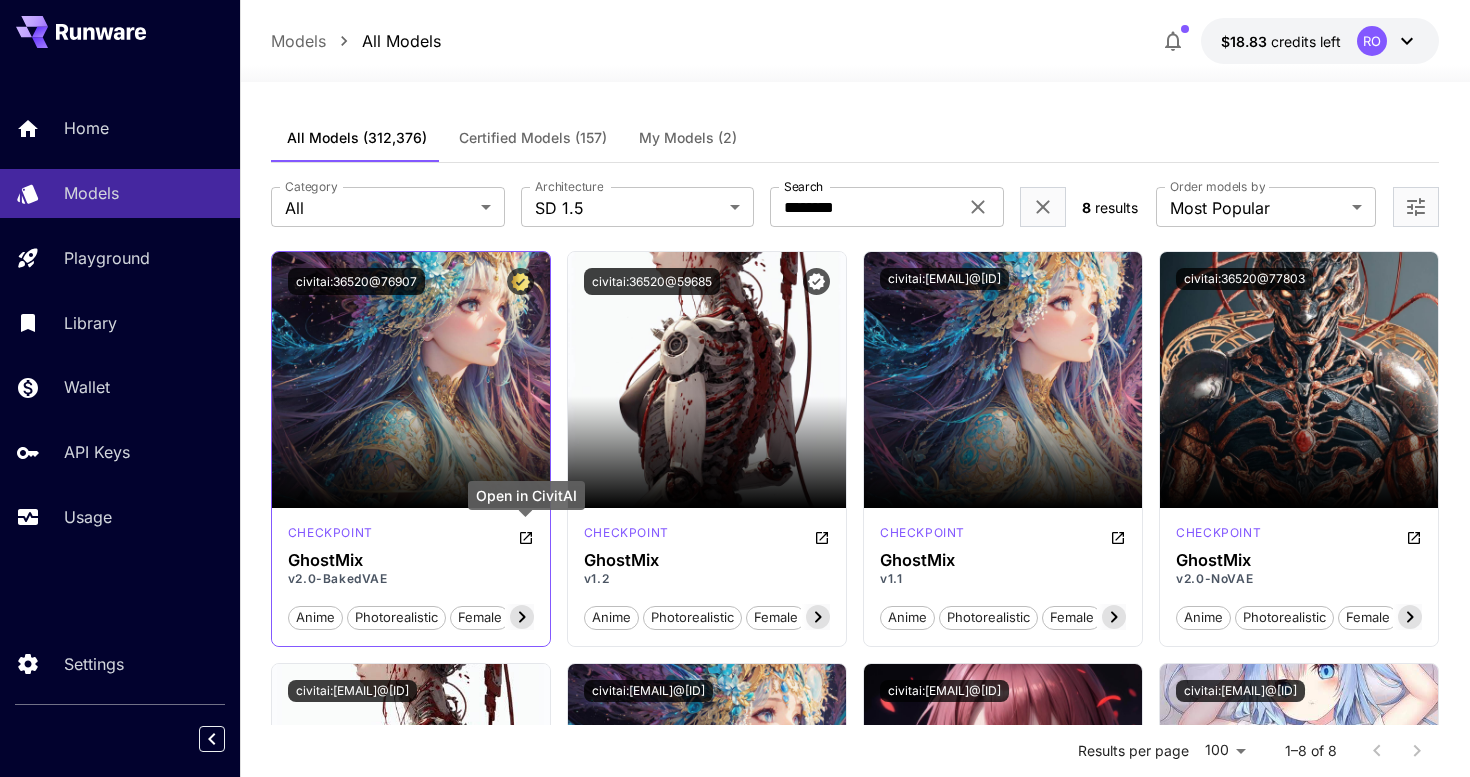 click 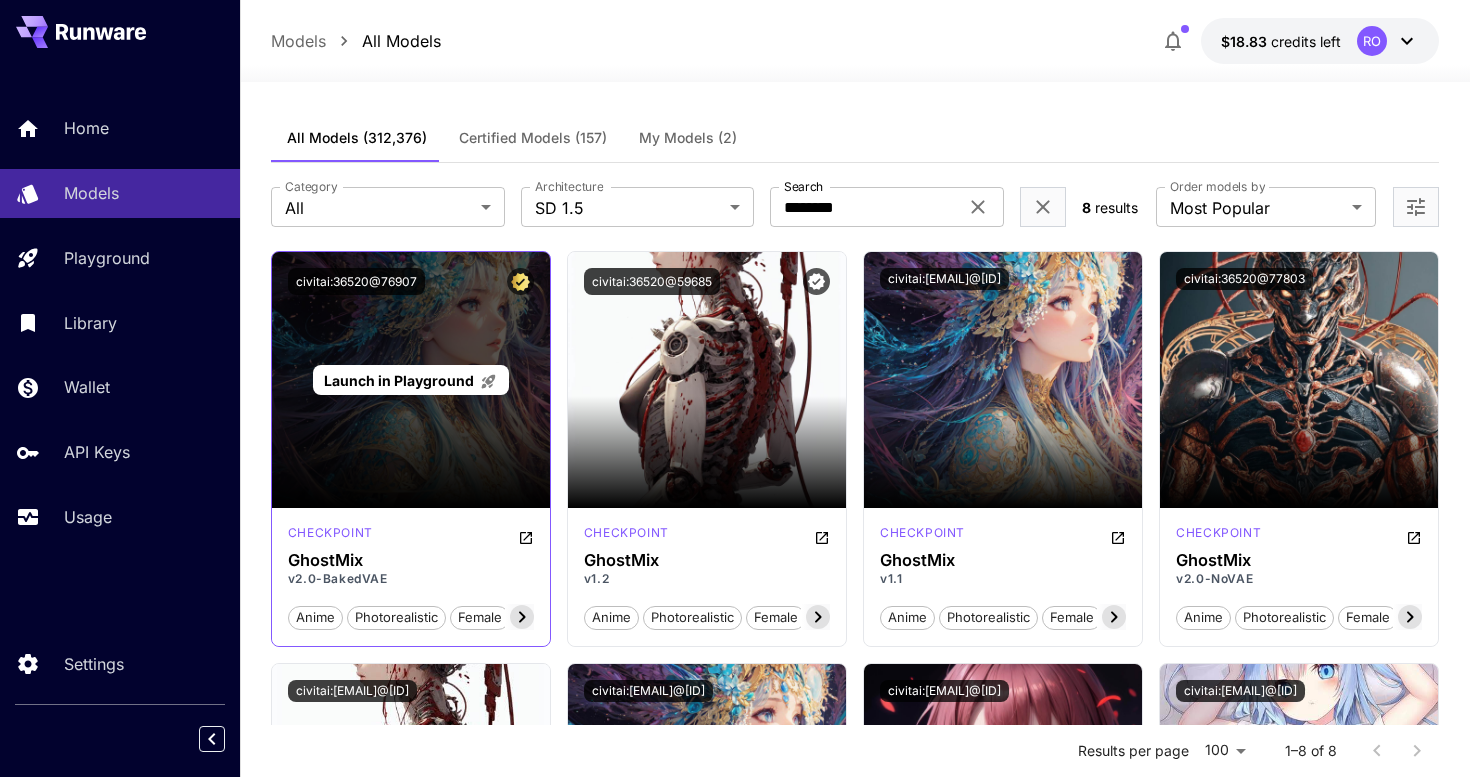 click on "Launch in Playground" at bounding box center (411, 380) 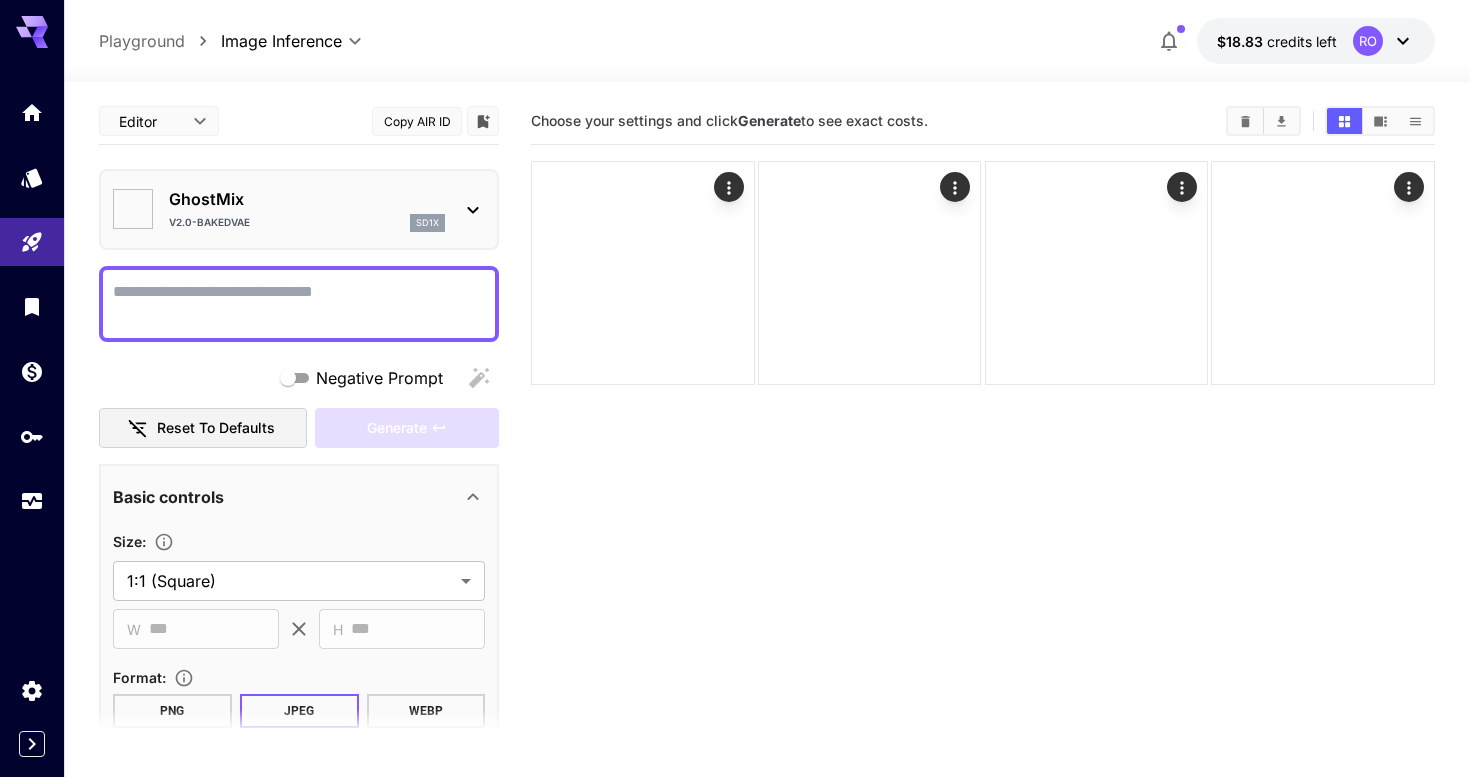 type on "**********" 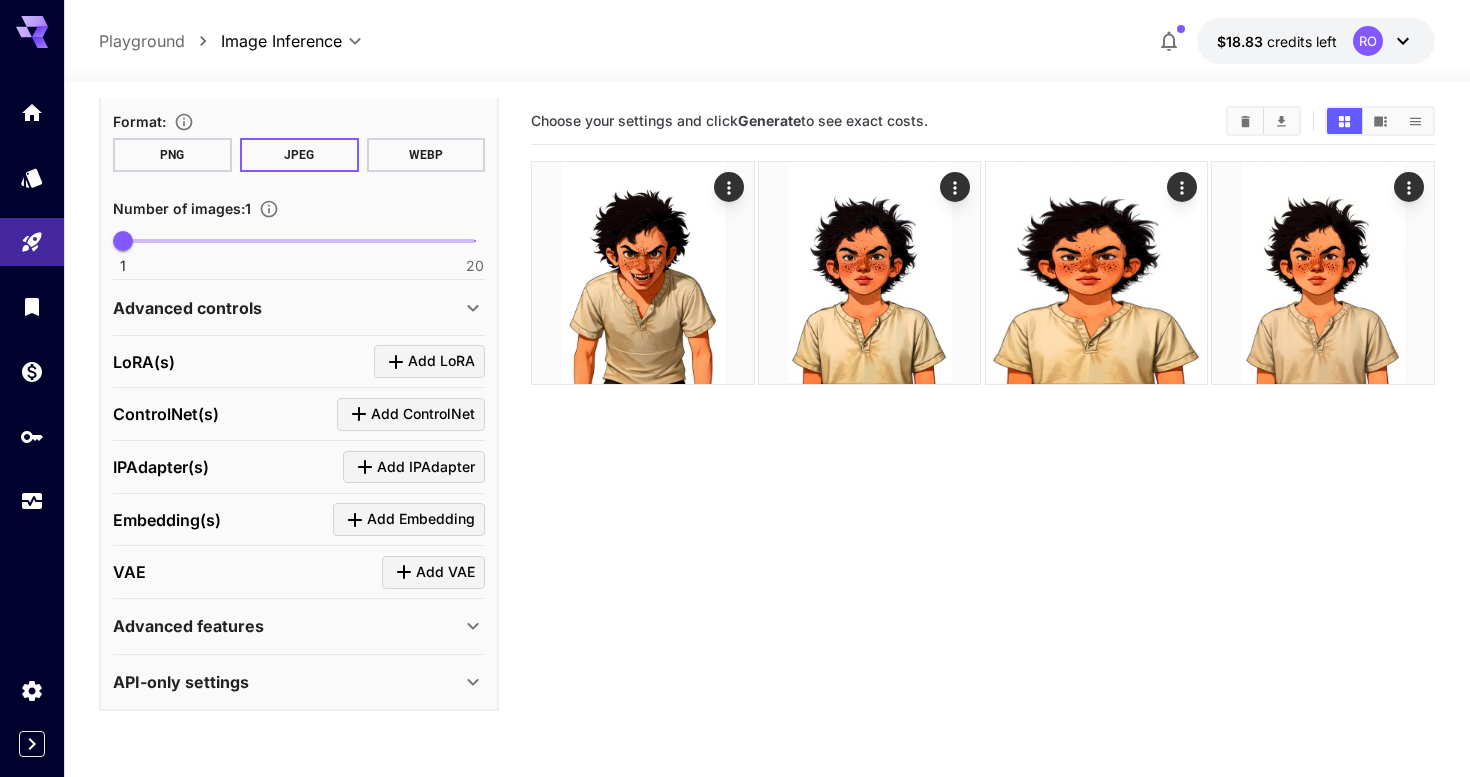 scroll, scrollTop: 555, scrollLeft: 0, axis: vertical 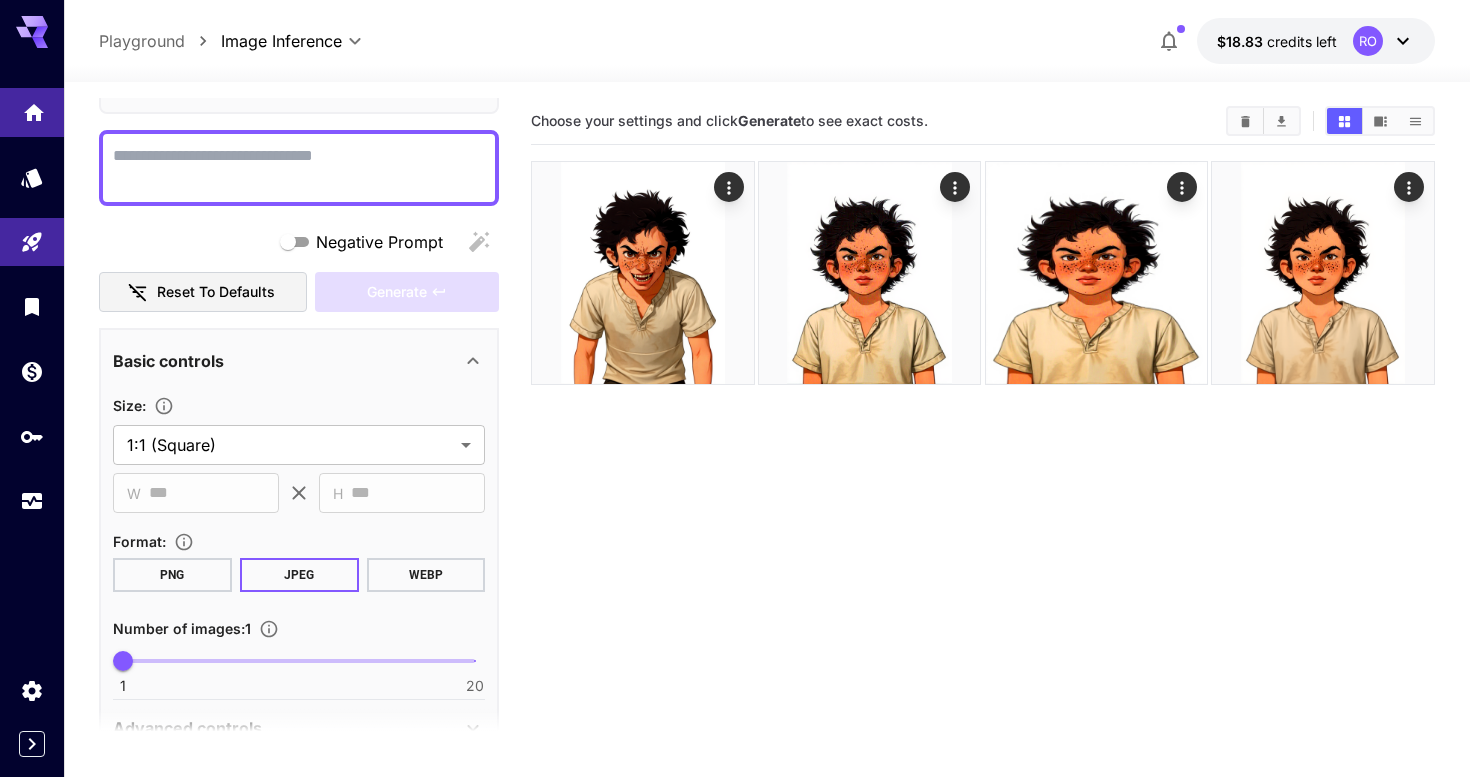 click 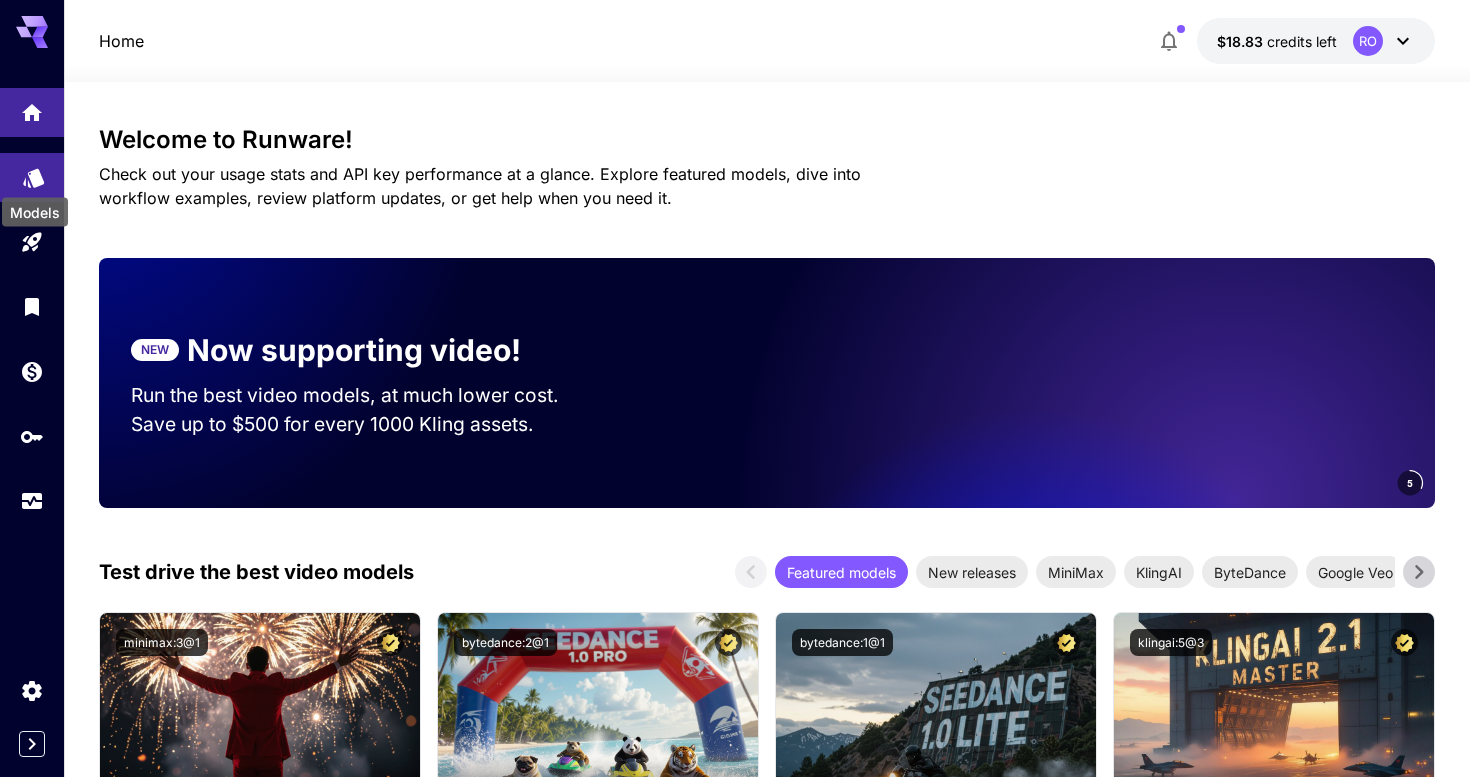 click 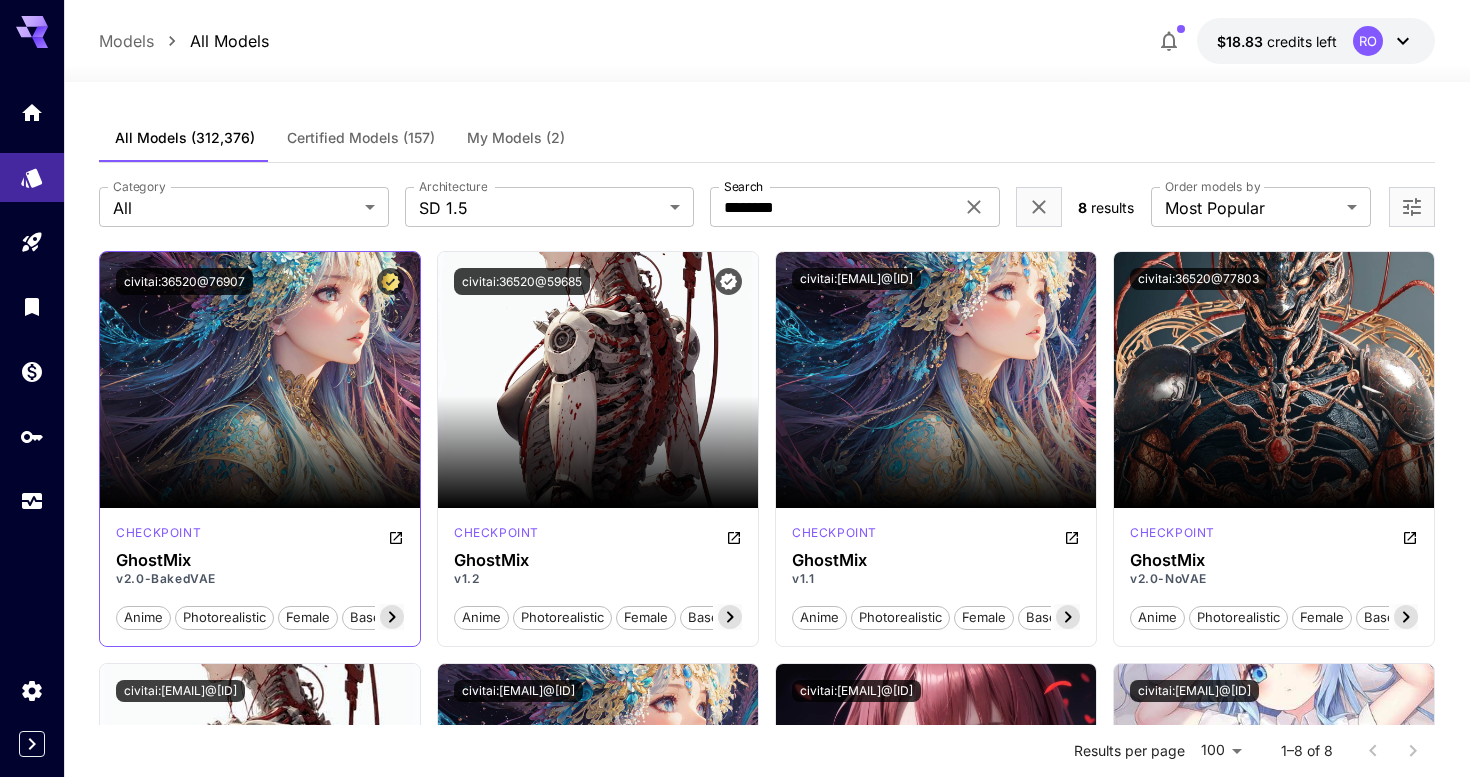 click 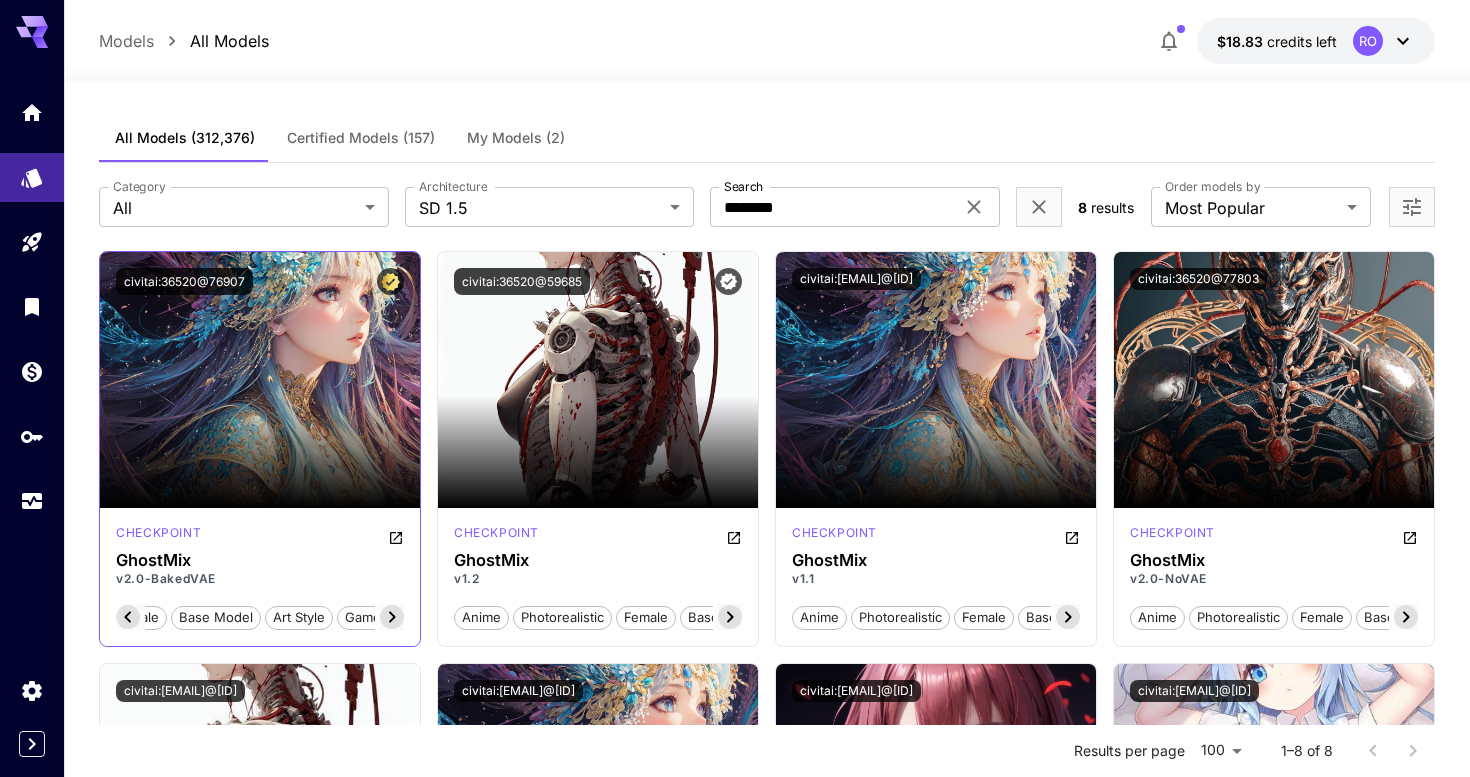 click 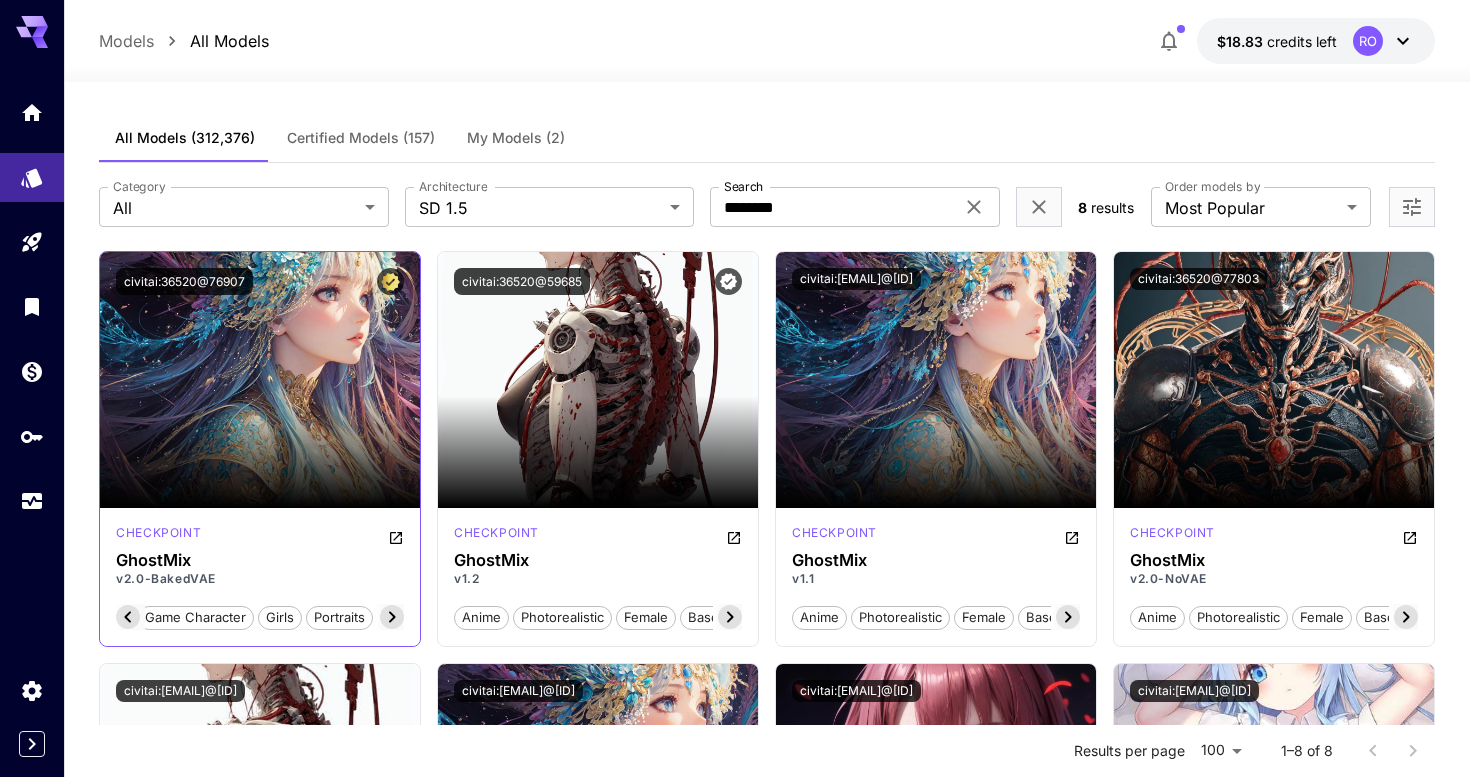 click 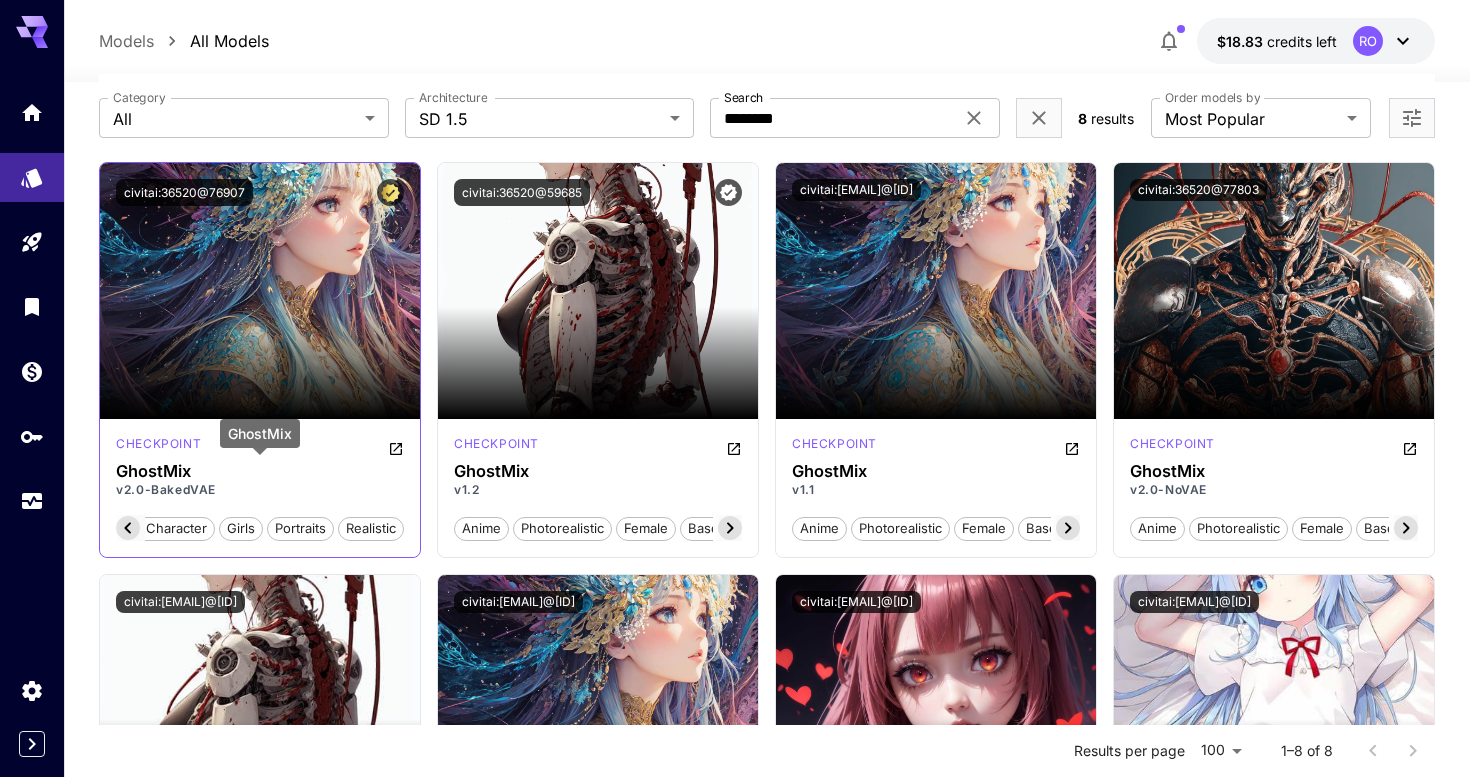 scroll, scrollTop: 113, scrollLeft: 0, axis: vertical 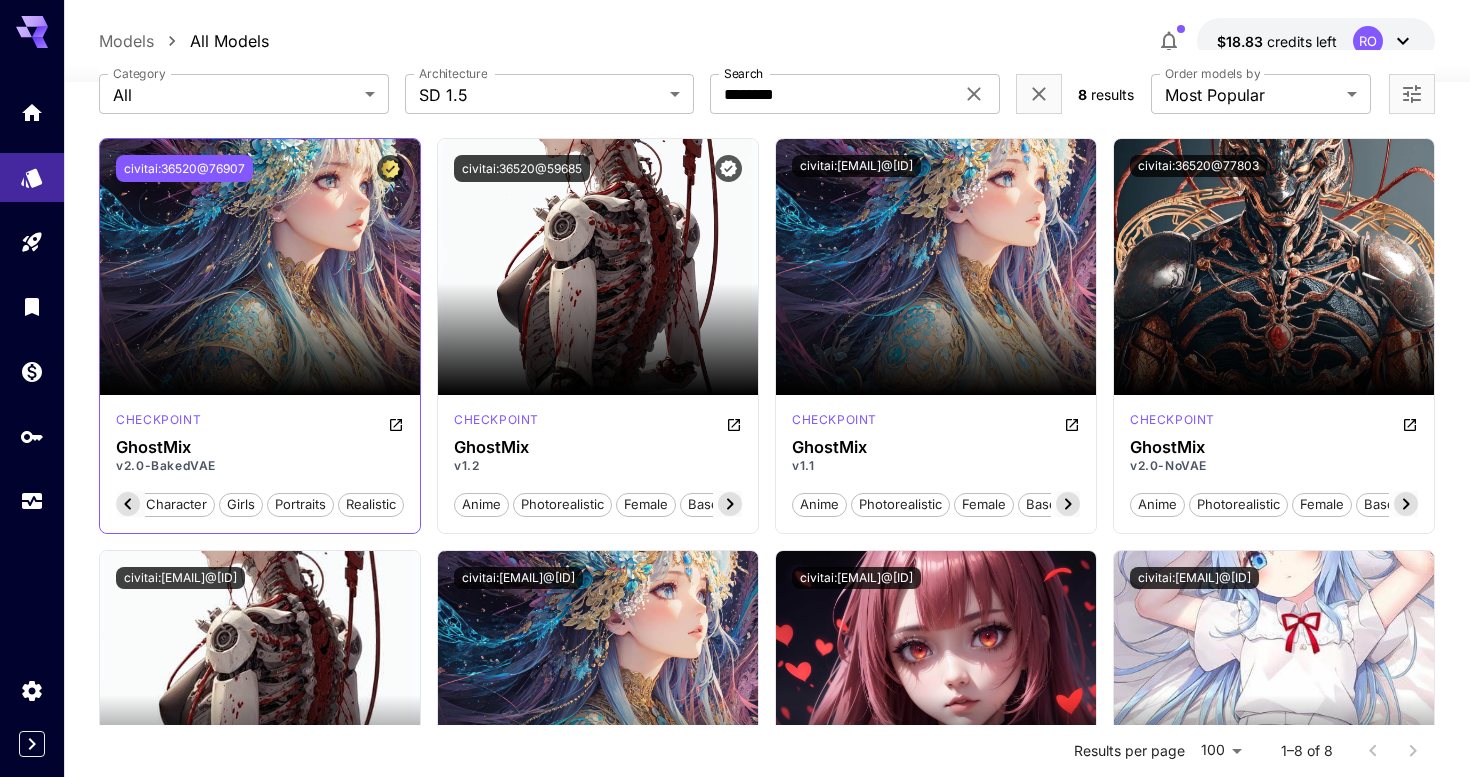 click on "civitai:36520@76907" at bounding box center (184, 168) 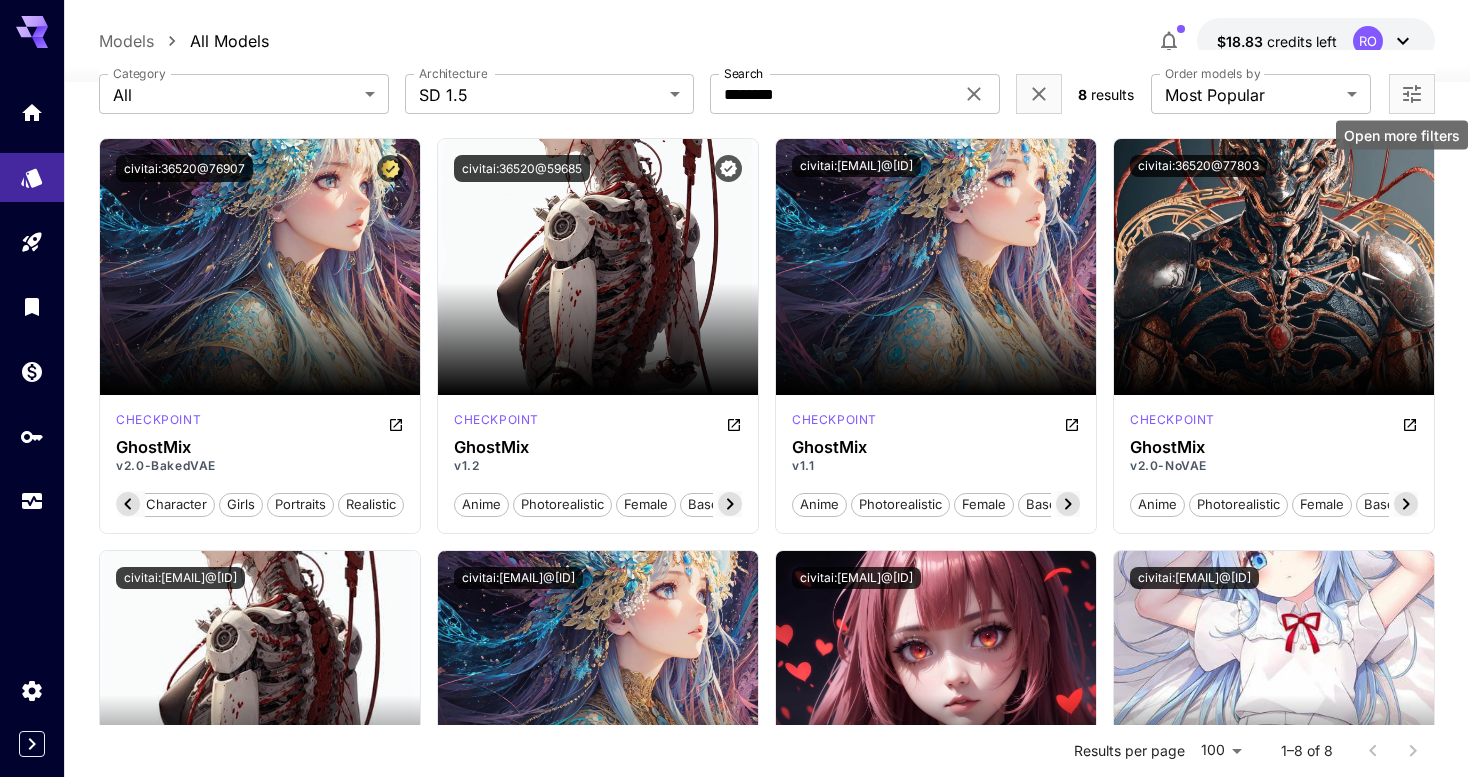click 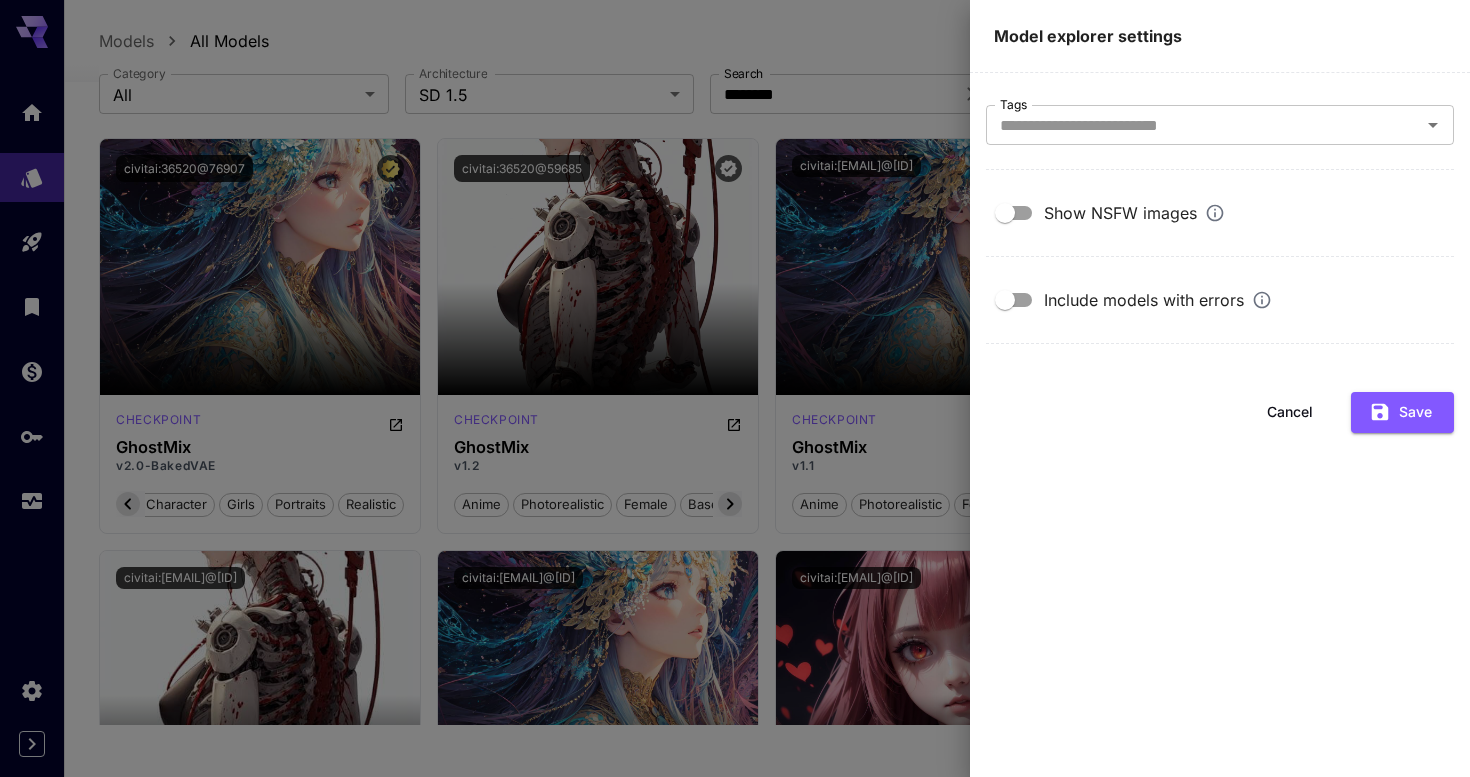 click at bounding box center (735, 388) 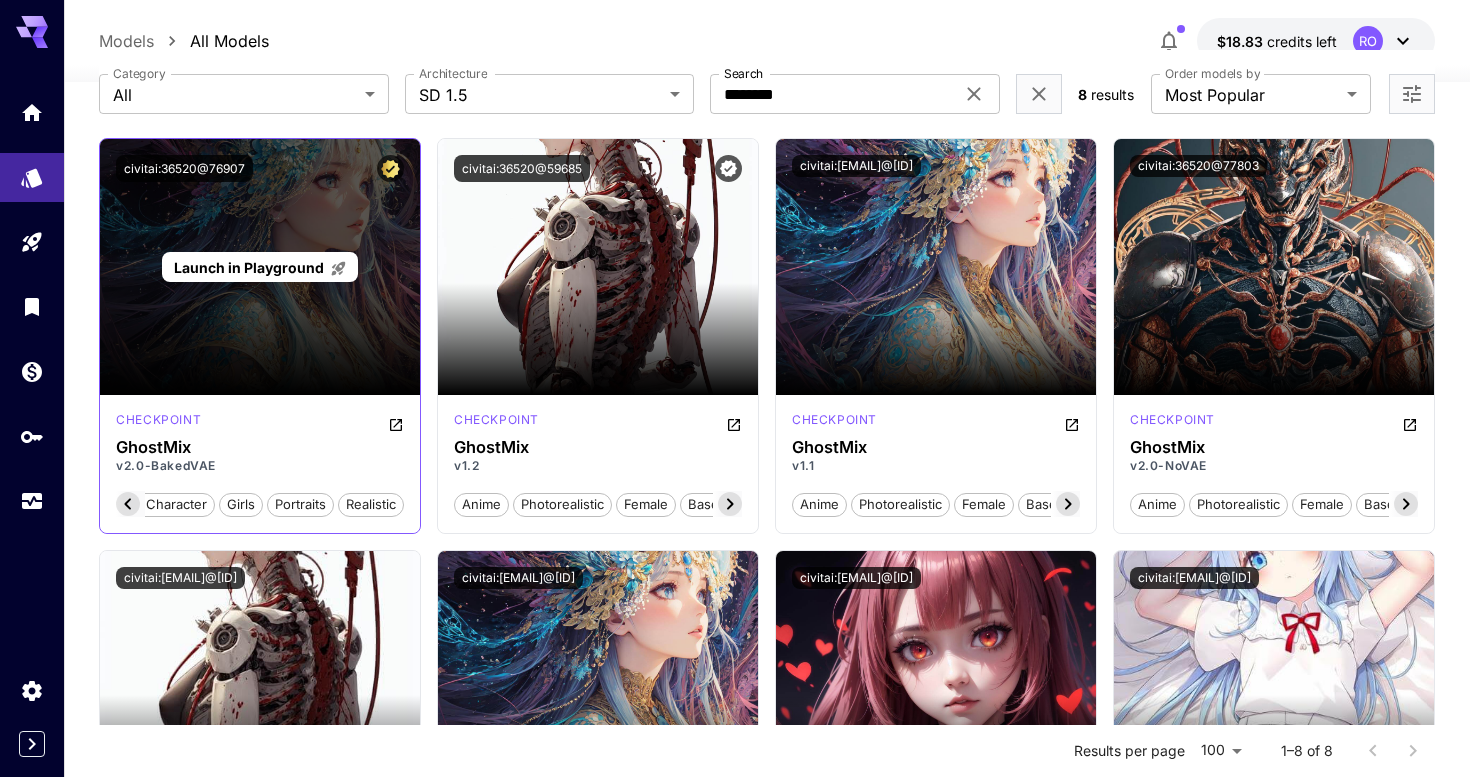 click on "Launch in Playground" at bounding box center (249, 267) 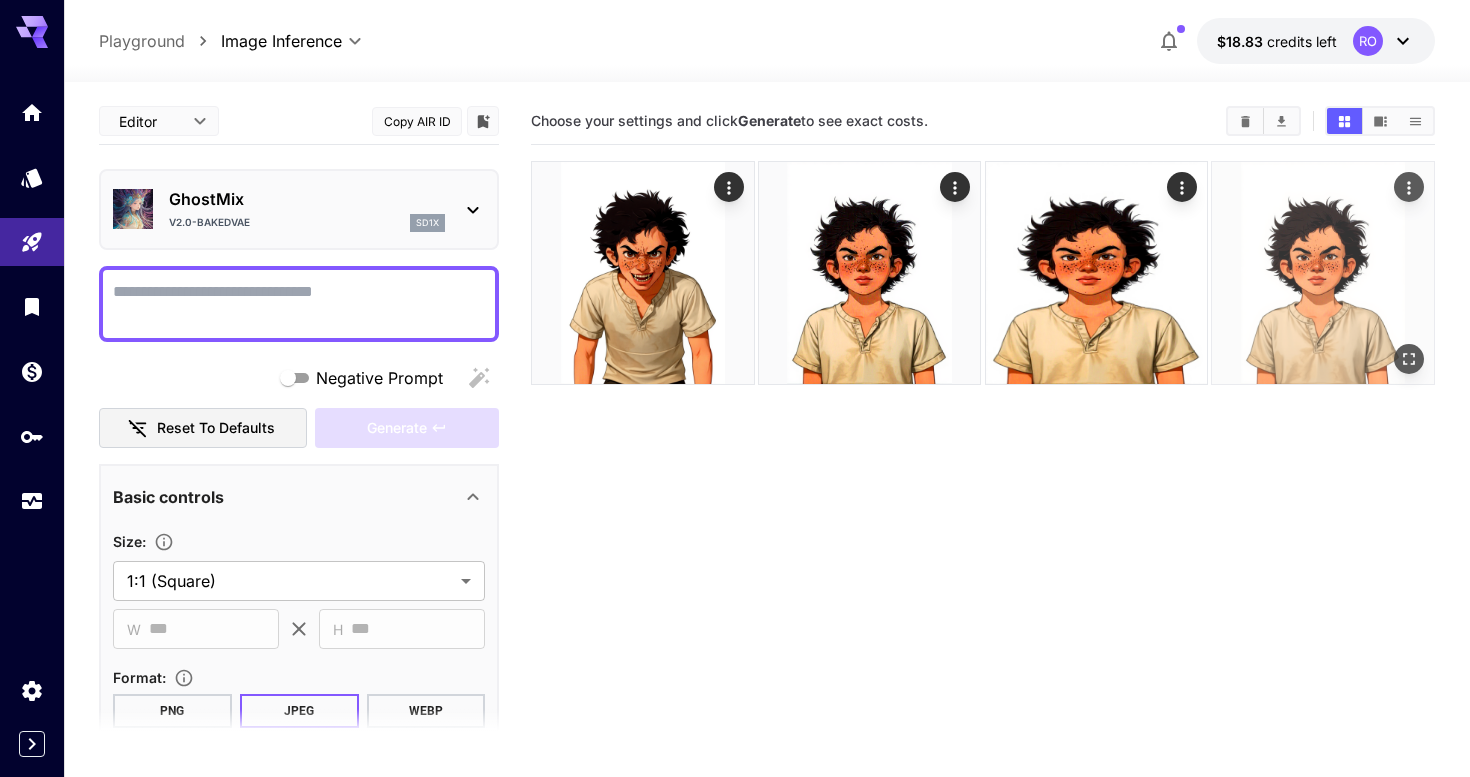 scroll, scrollTop: 0, scrollLeft: 0, axis: both 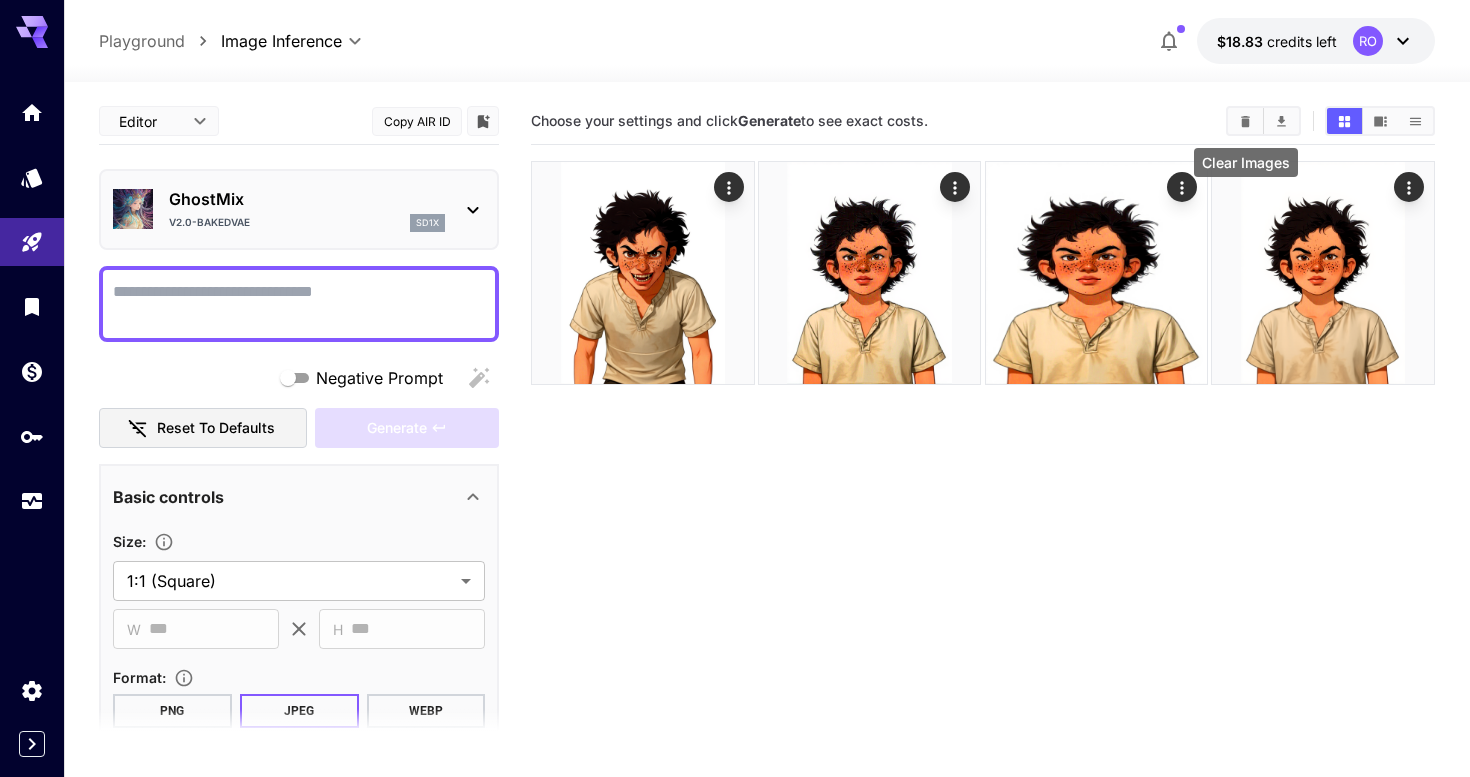 click 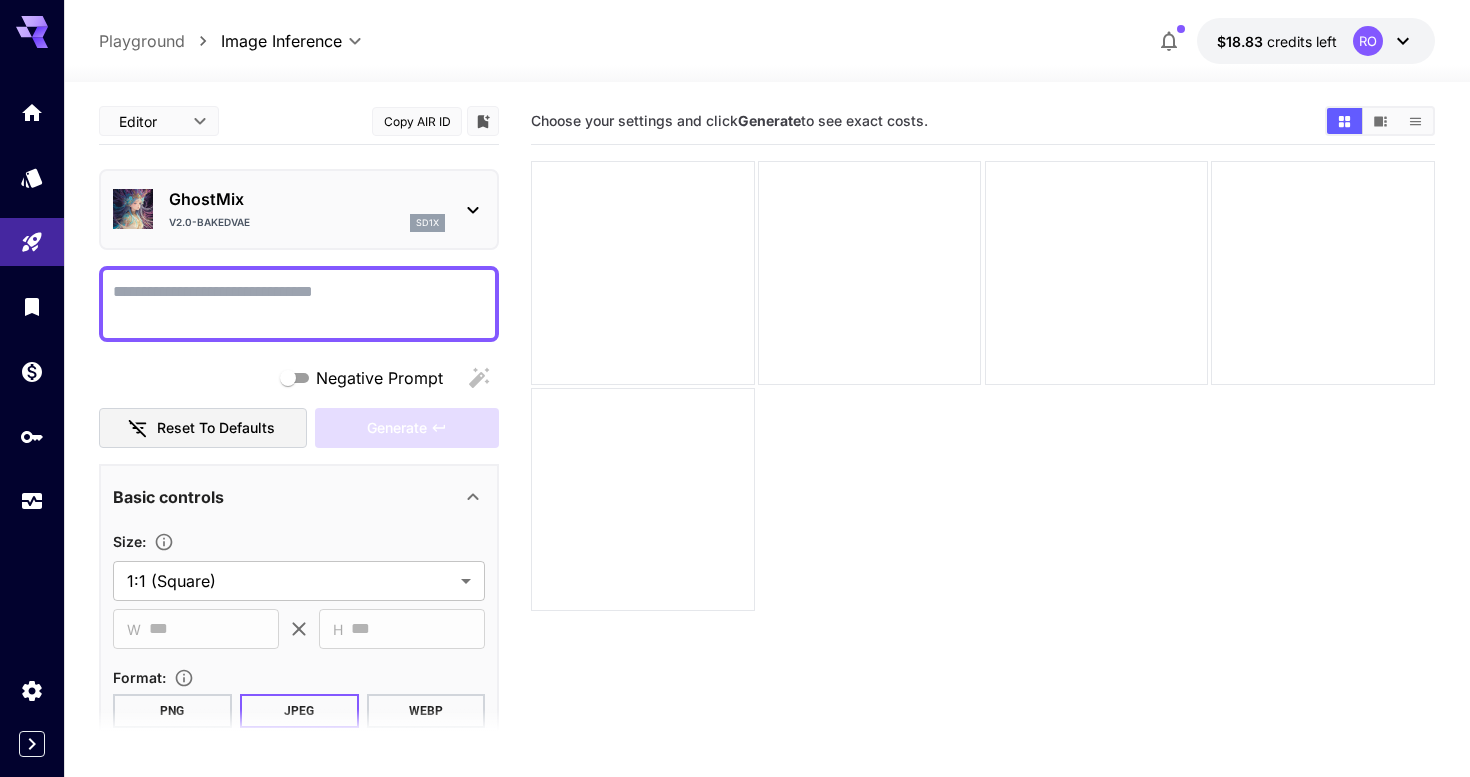 click at bounding box center (983, 386) 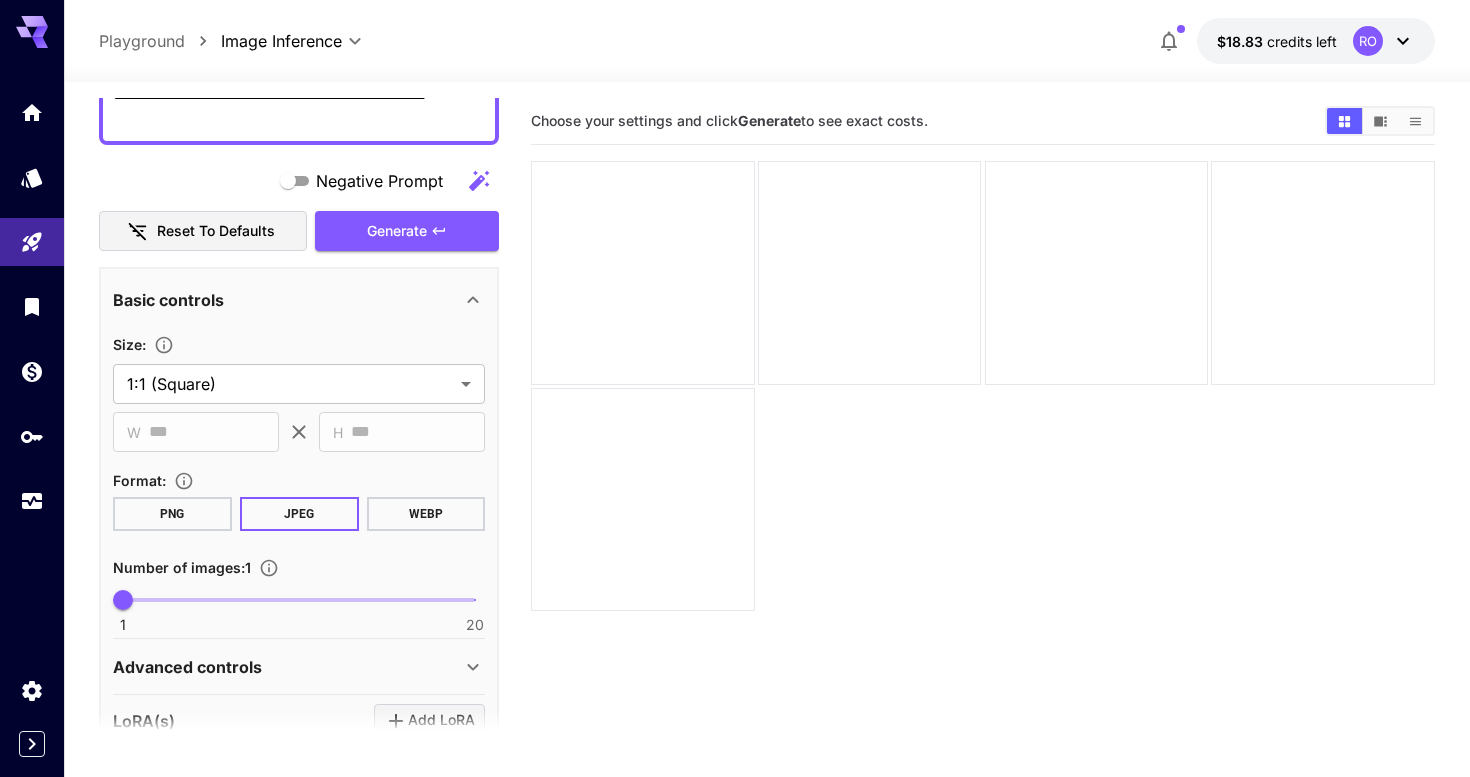 scroll, scrollTop: 249, scrollLeft: 0, axis: vertical 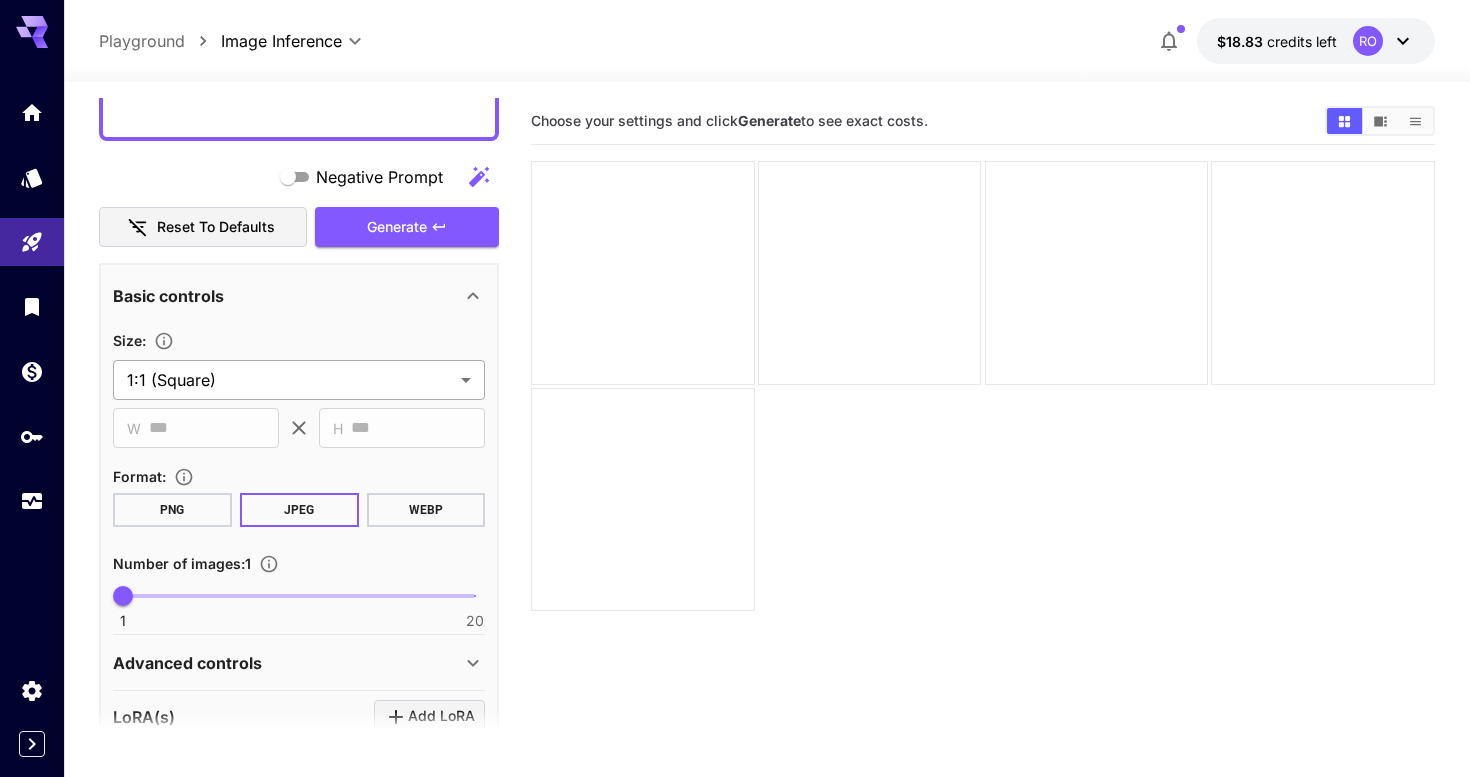 type on "**********" 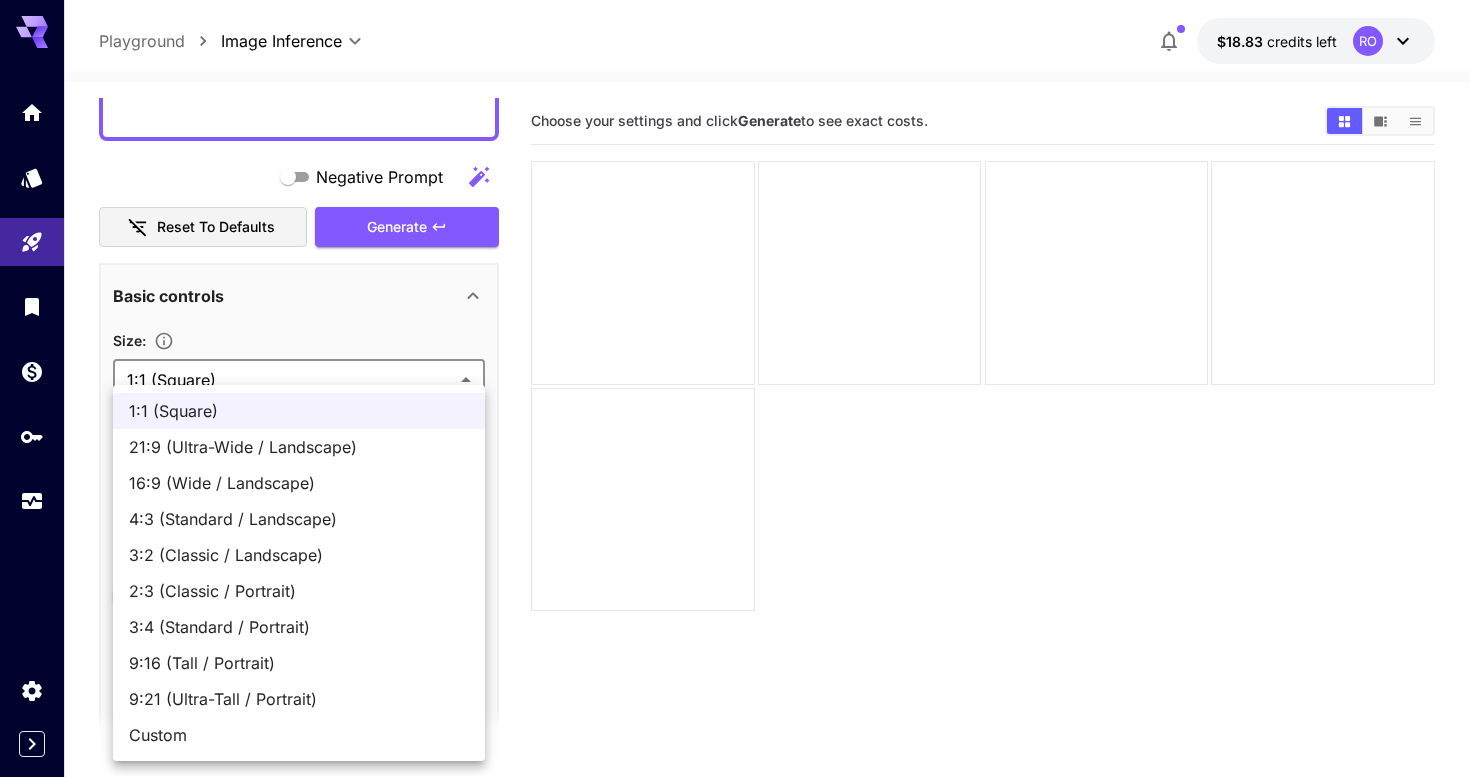 click on "**********" at bounding box center (735, 467) 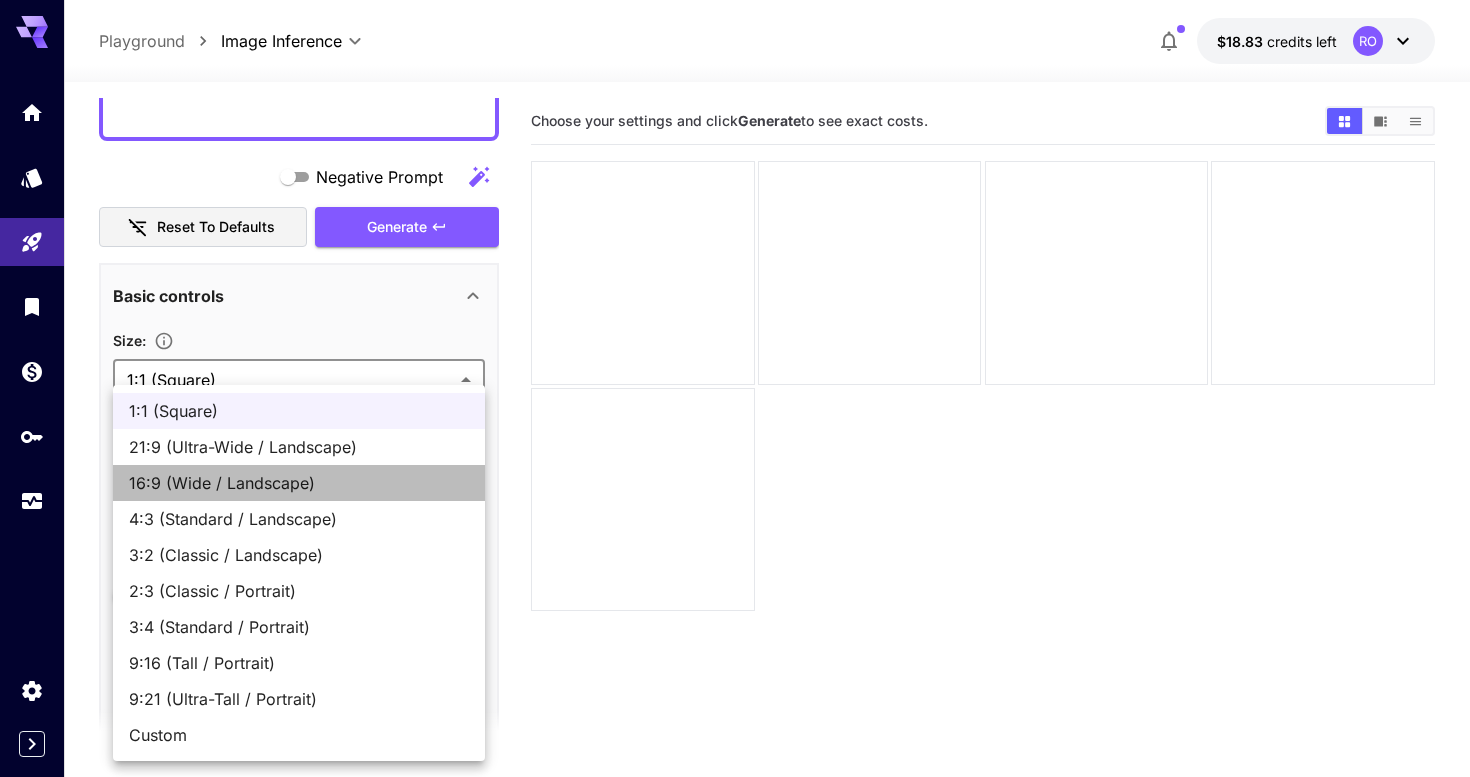 click on "16:9 (Wide / Landscape)" at bounding box center (299, 483) 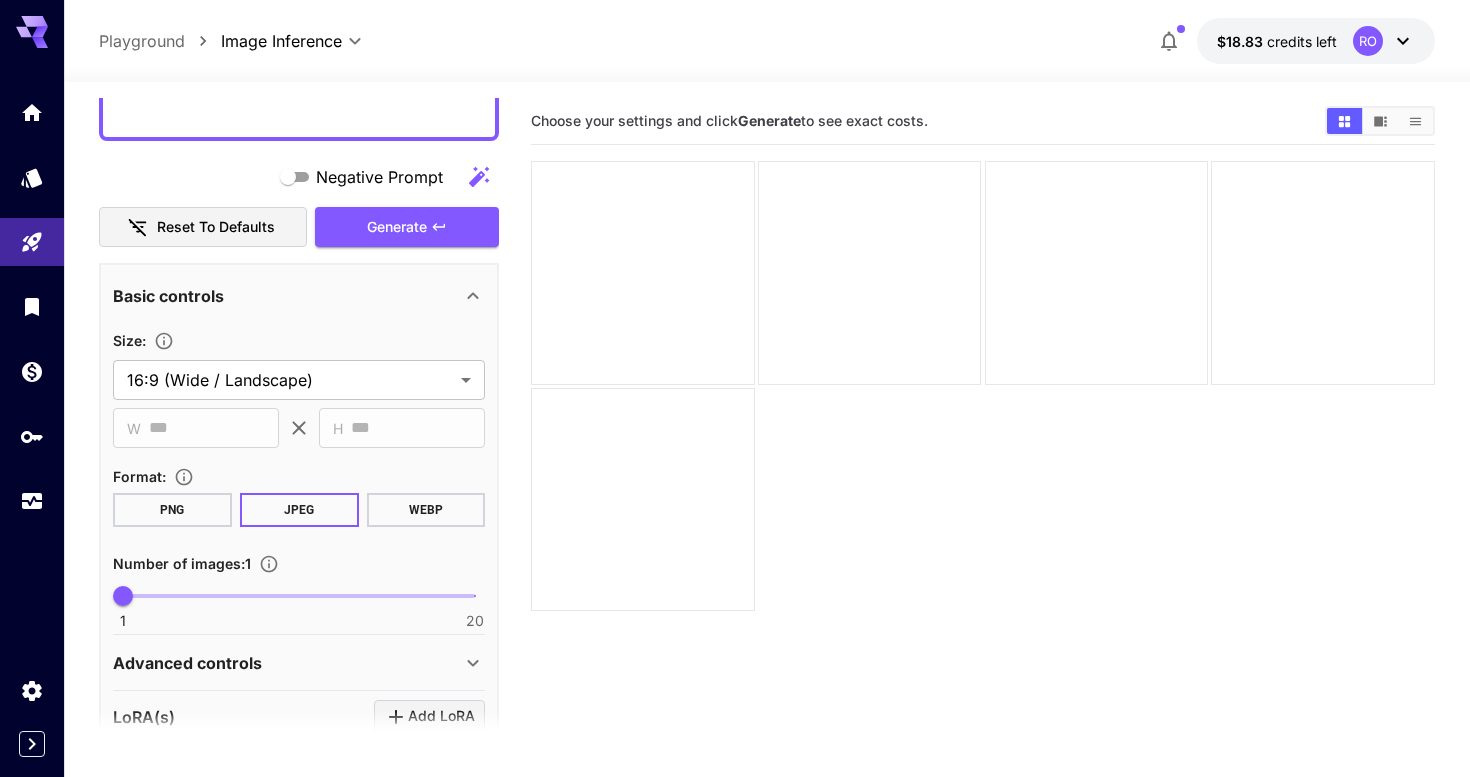 click on "PNG" at bounding box center (172, 510) 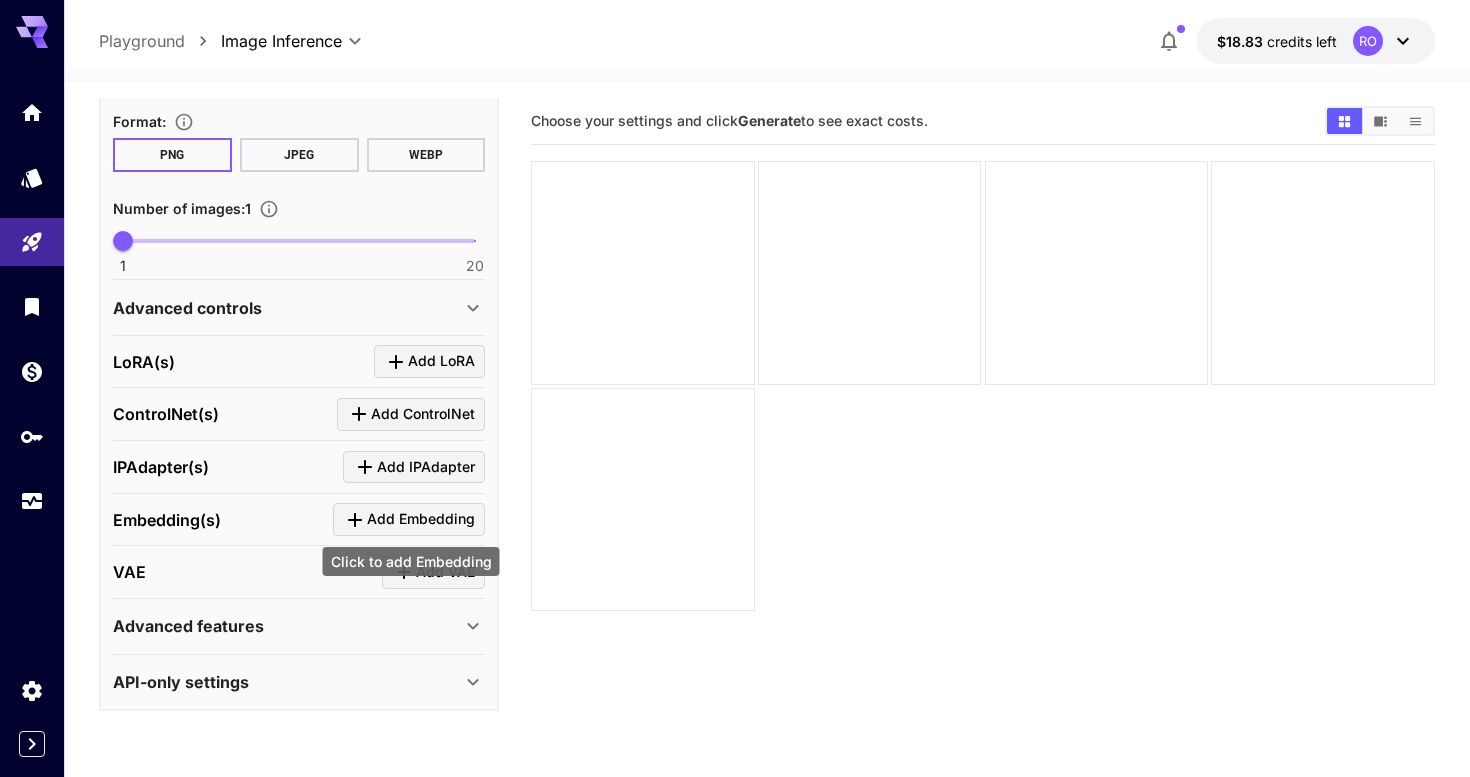 scroll, scrollTop: 603, scrollLeft: 0, axis: vertical 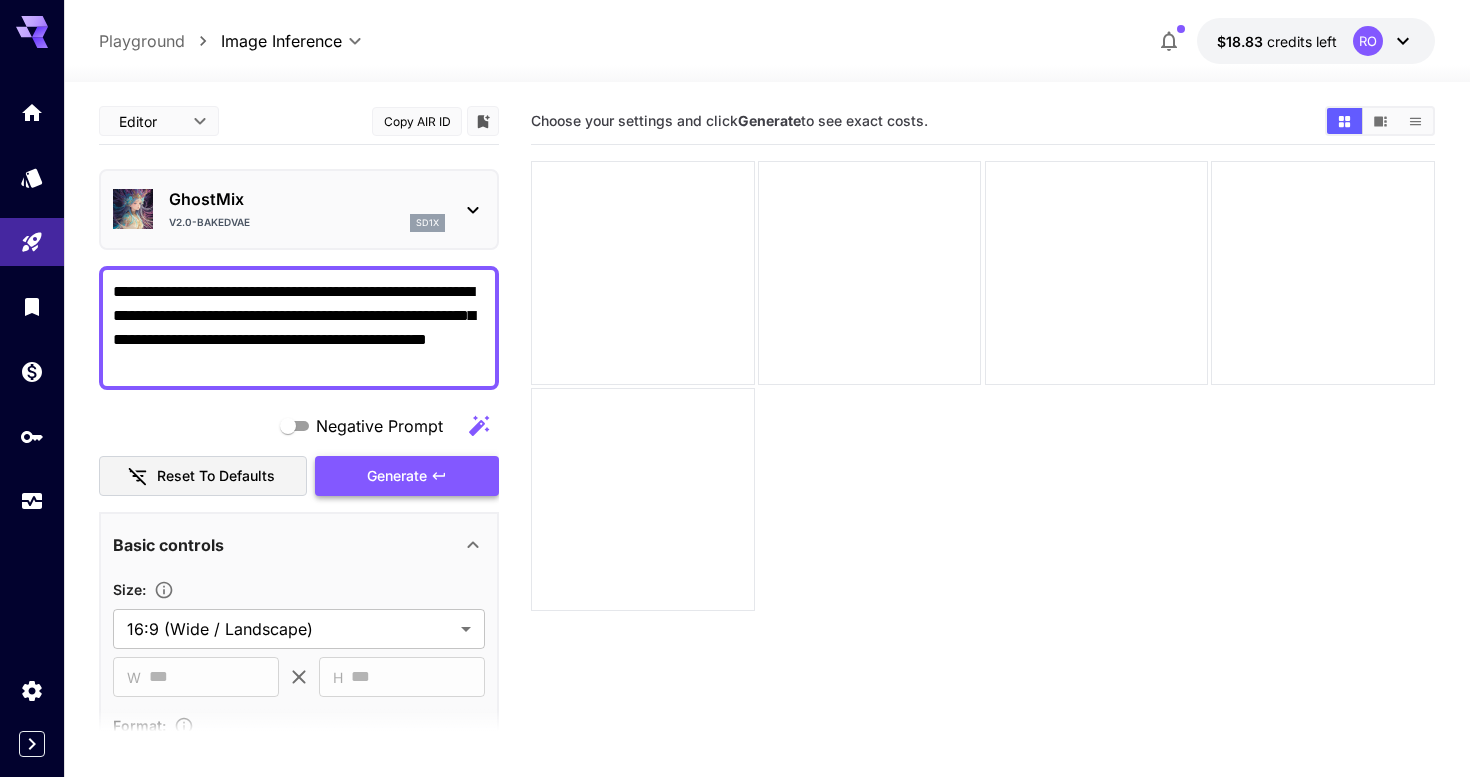 click on "Generate" at bounding box center (397, 476) 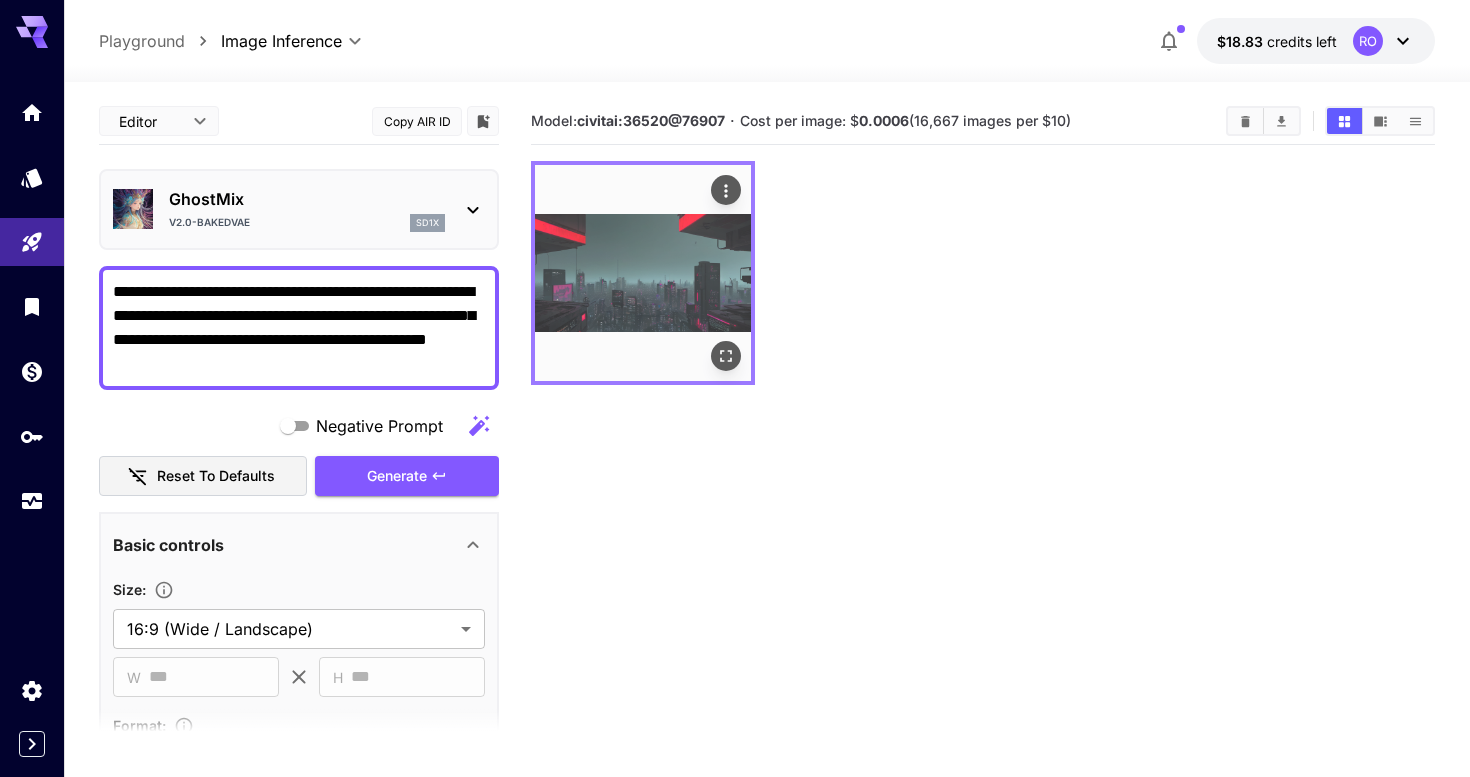click at bounding box center [643, 273] 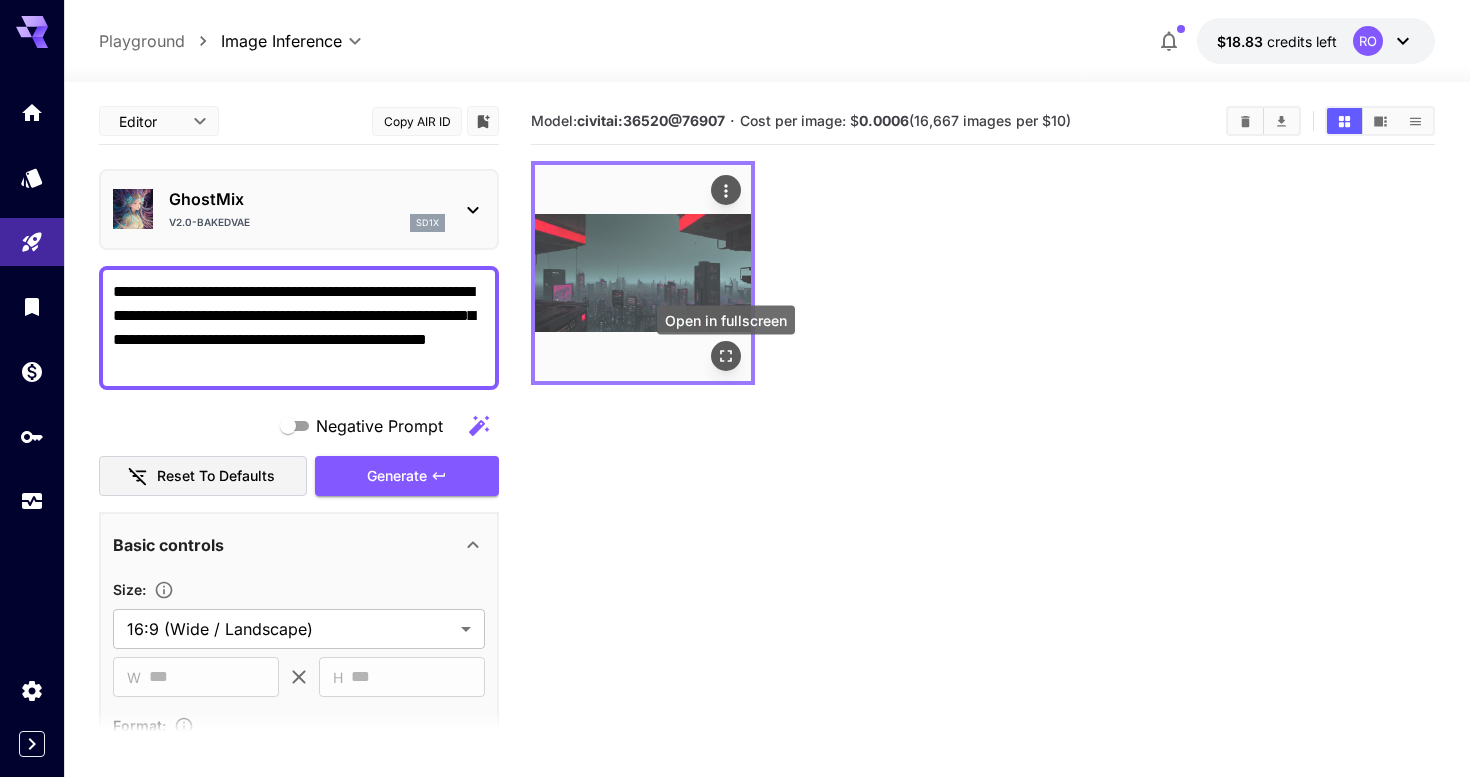 click 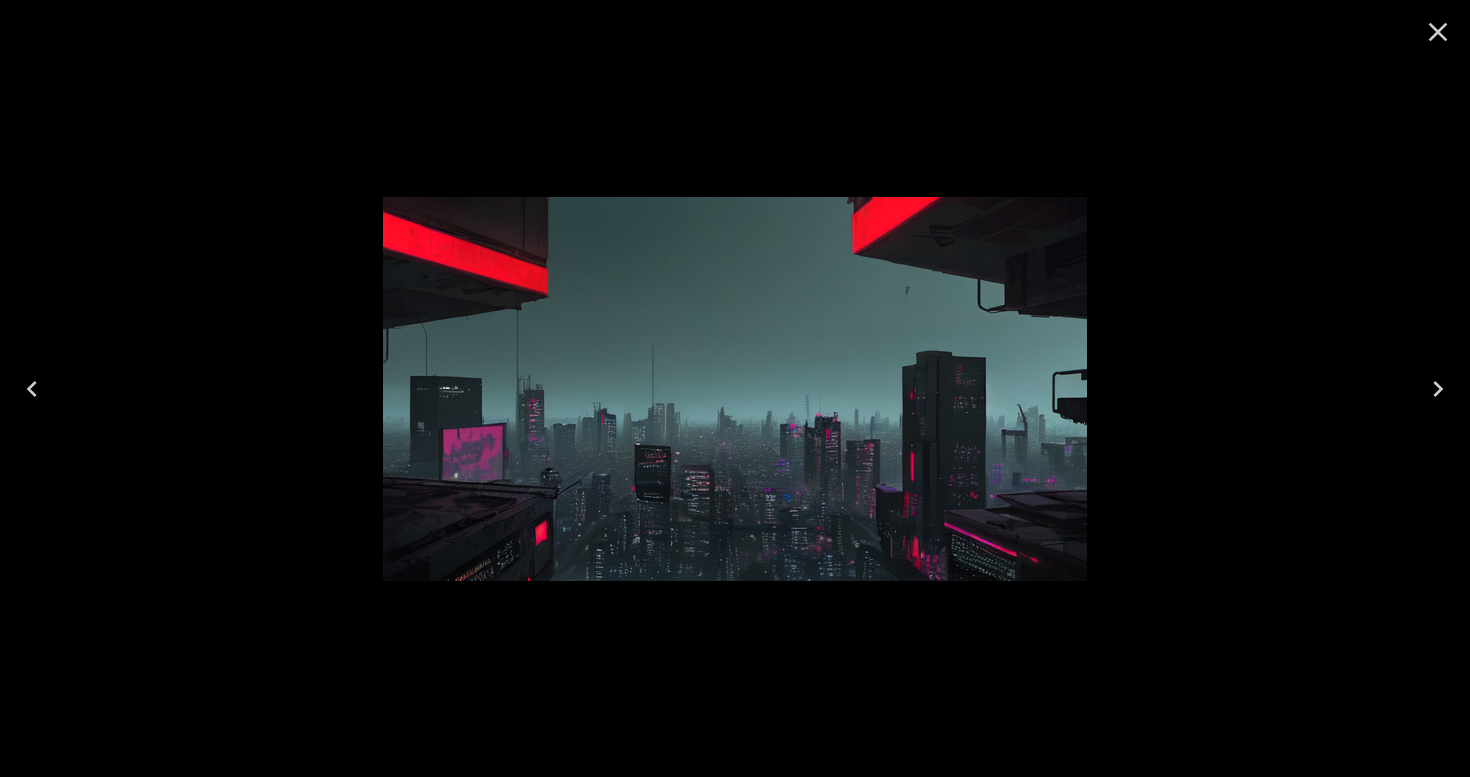 click 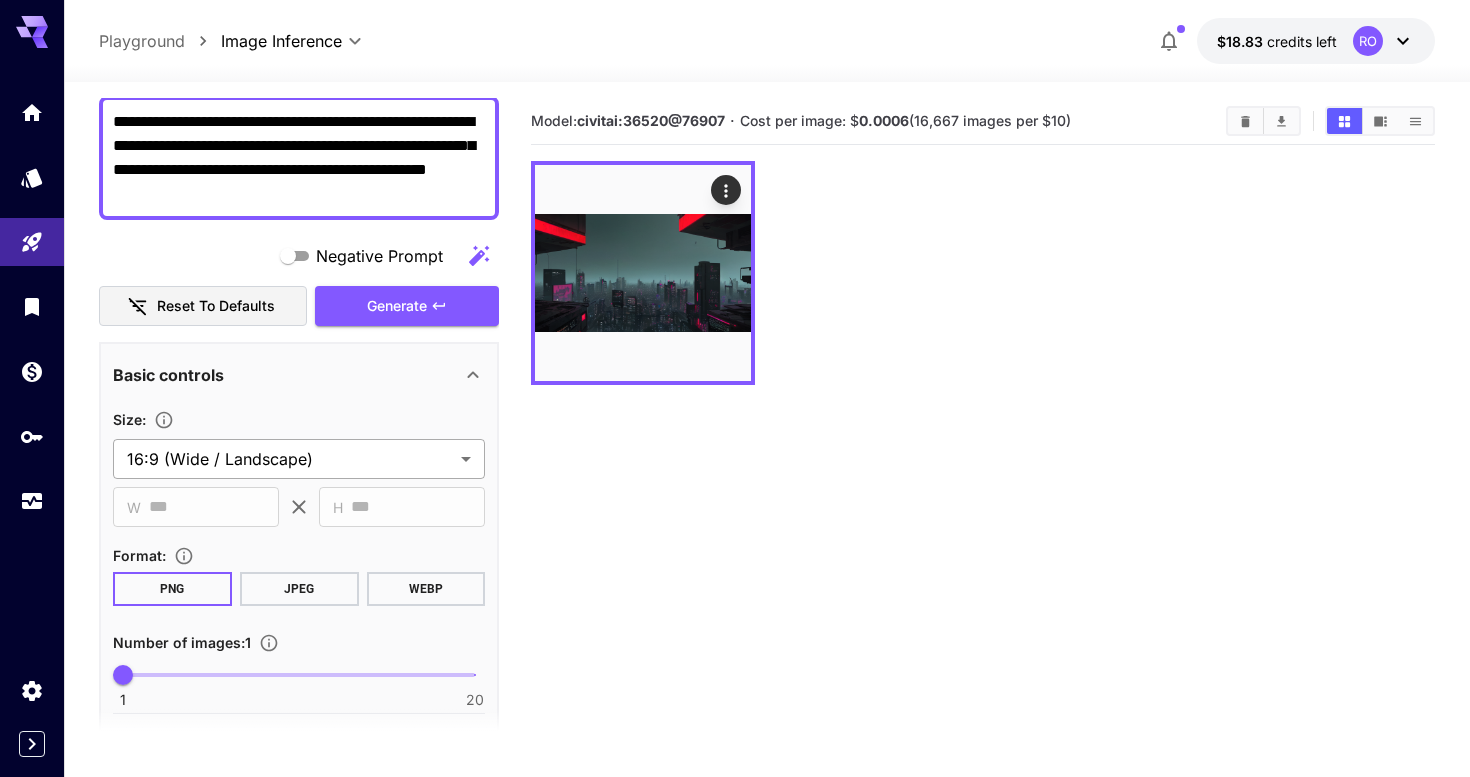 scroll, scrollTop: 177, scrollLeft: 0, axis: vertical 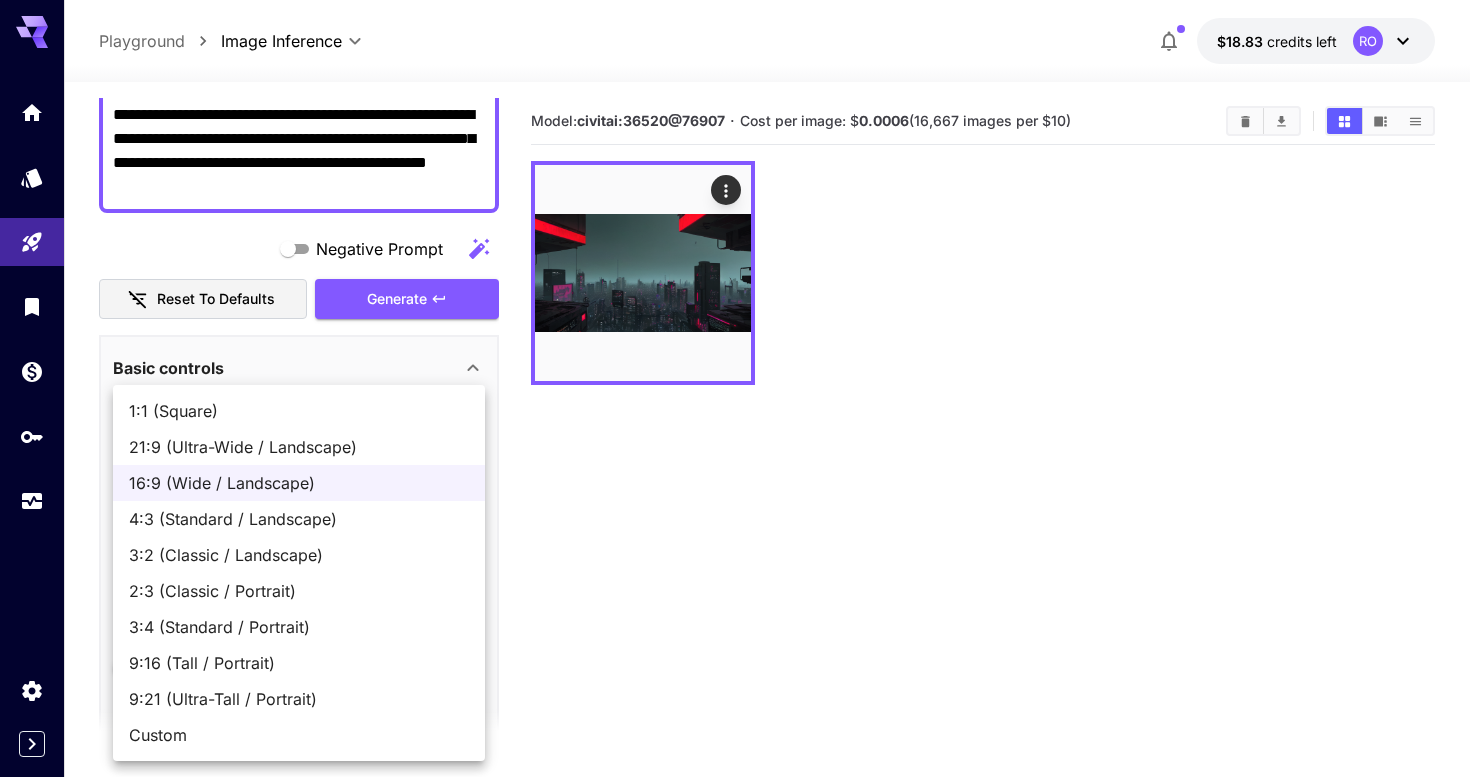 click on "**********" at bounding box center [735, 467] 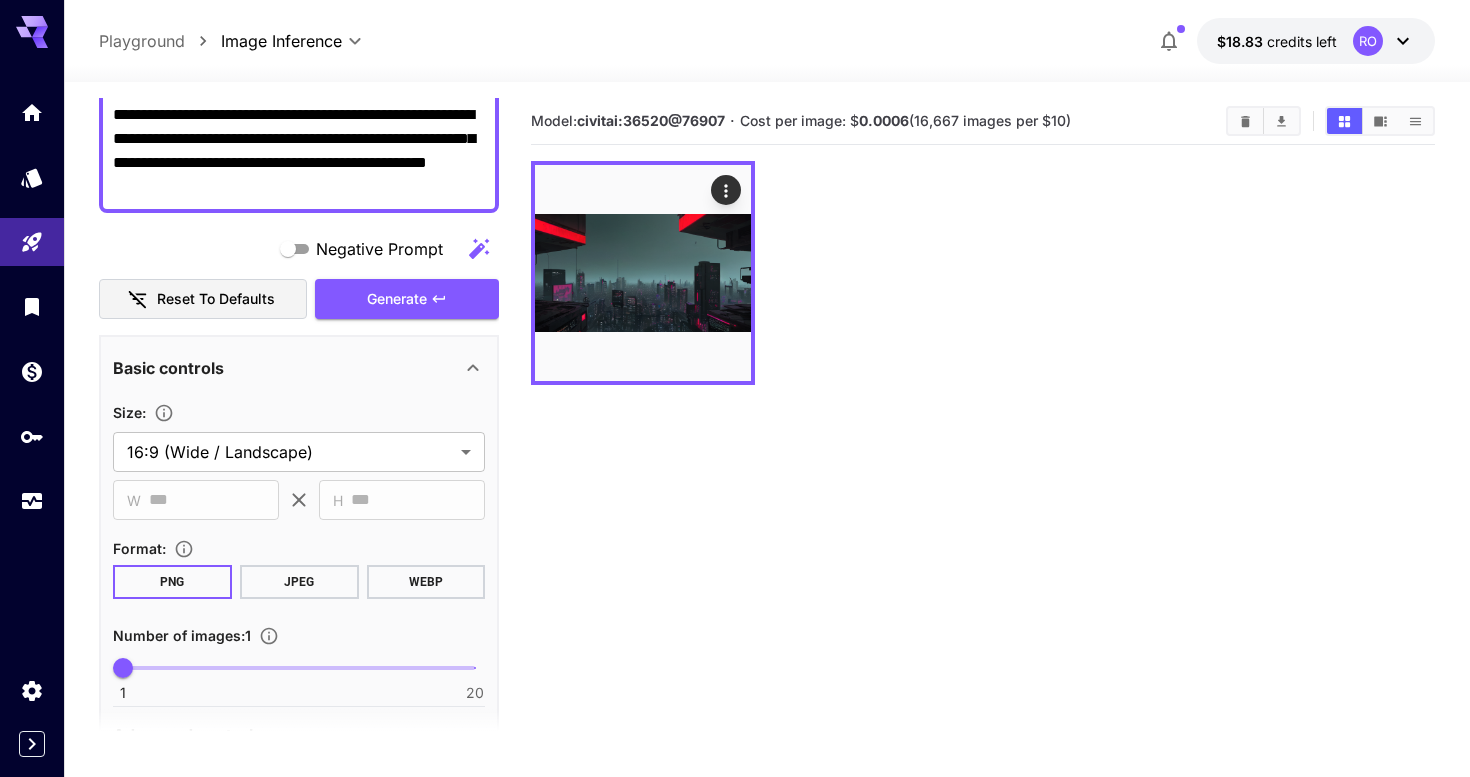 click on "**********" at bounding box center (299, 460) 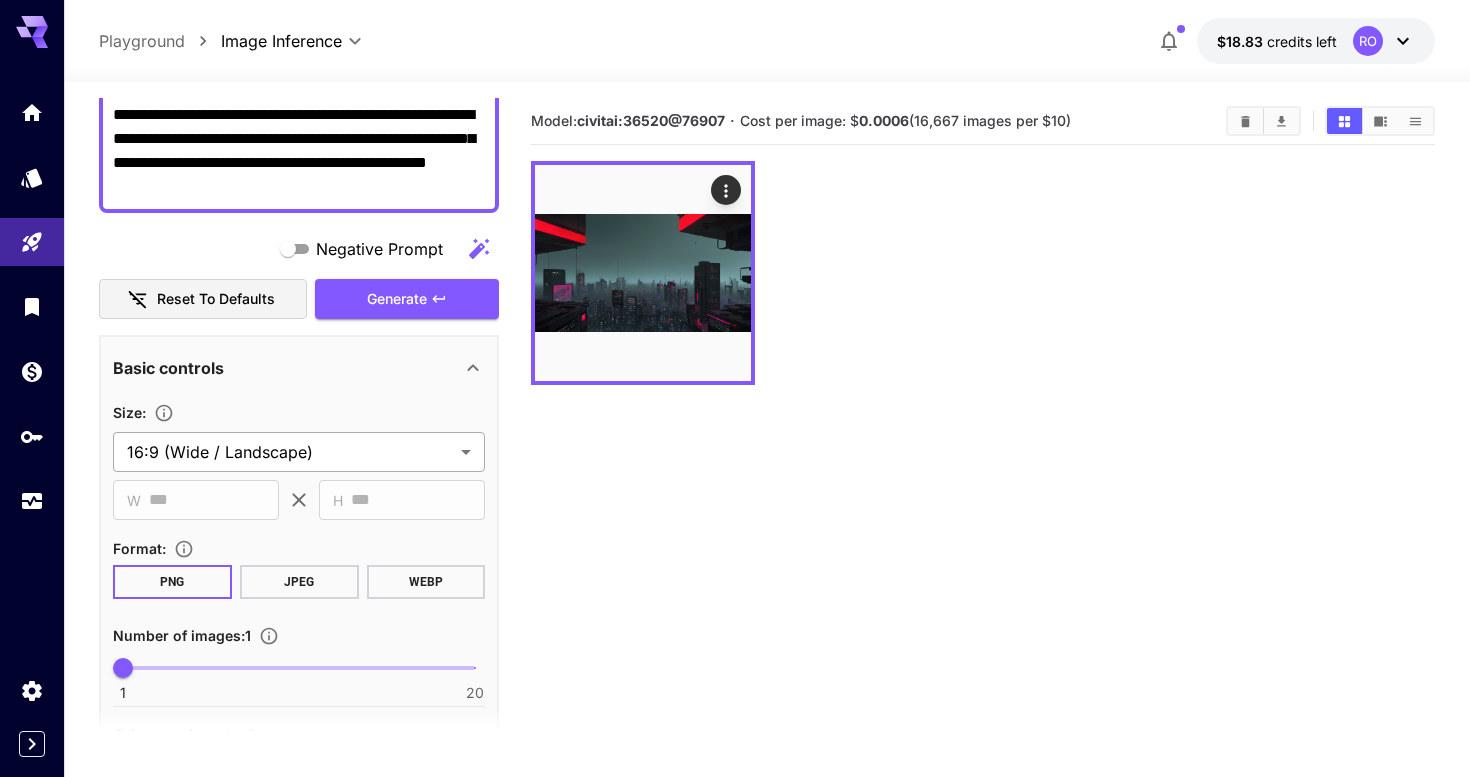 click on "**********" at bounding box center (735, 467) 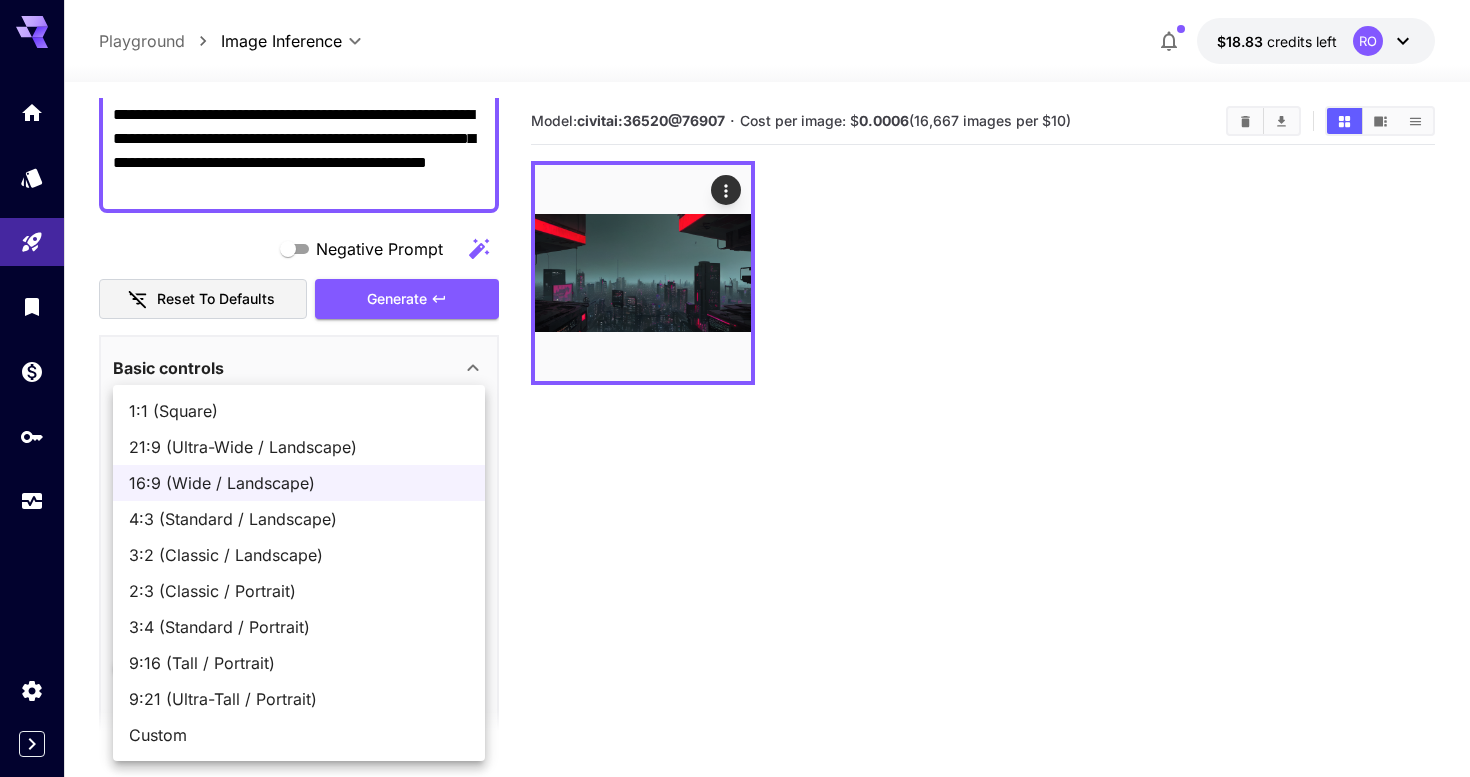 click on "Custom" at bounding box center [299, 735] 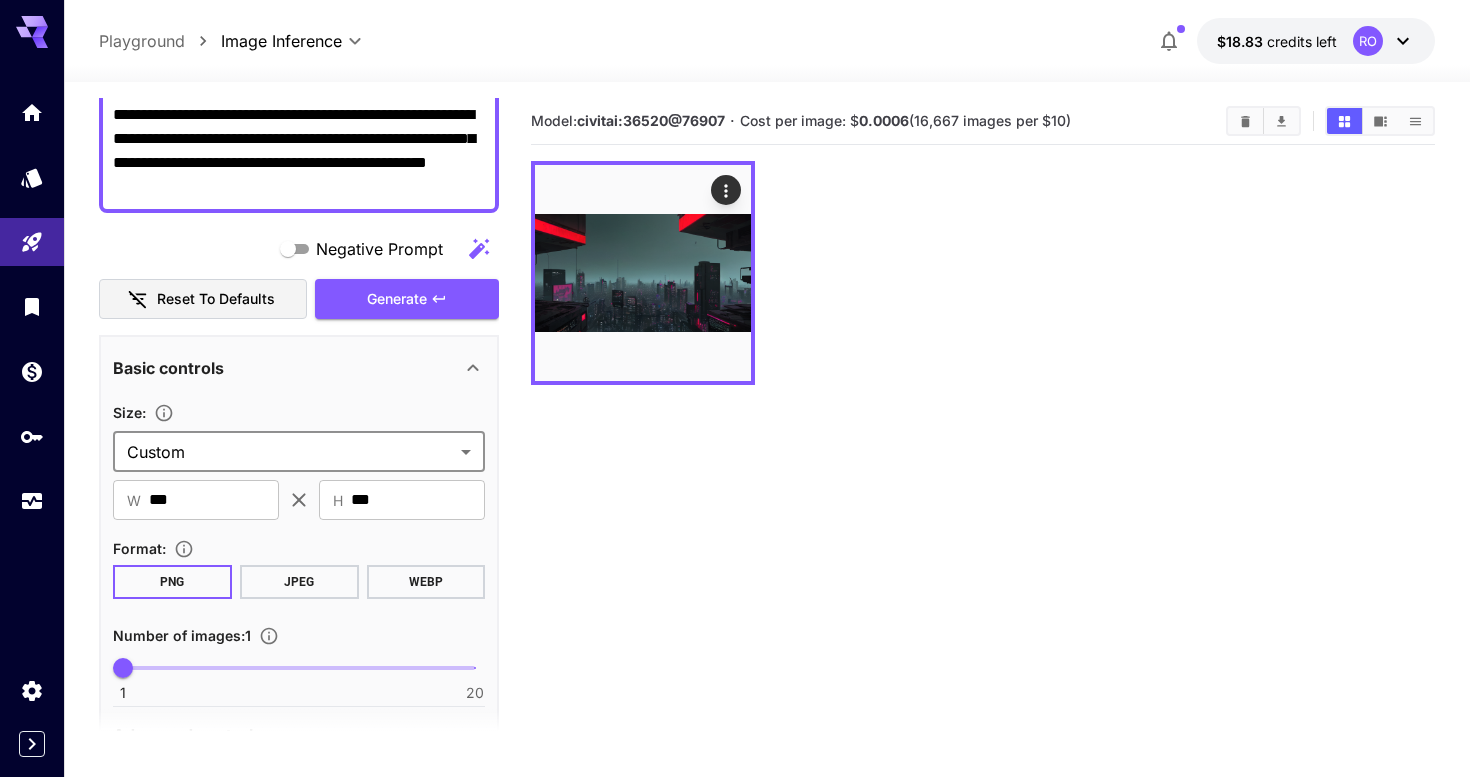 type on "******" 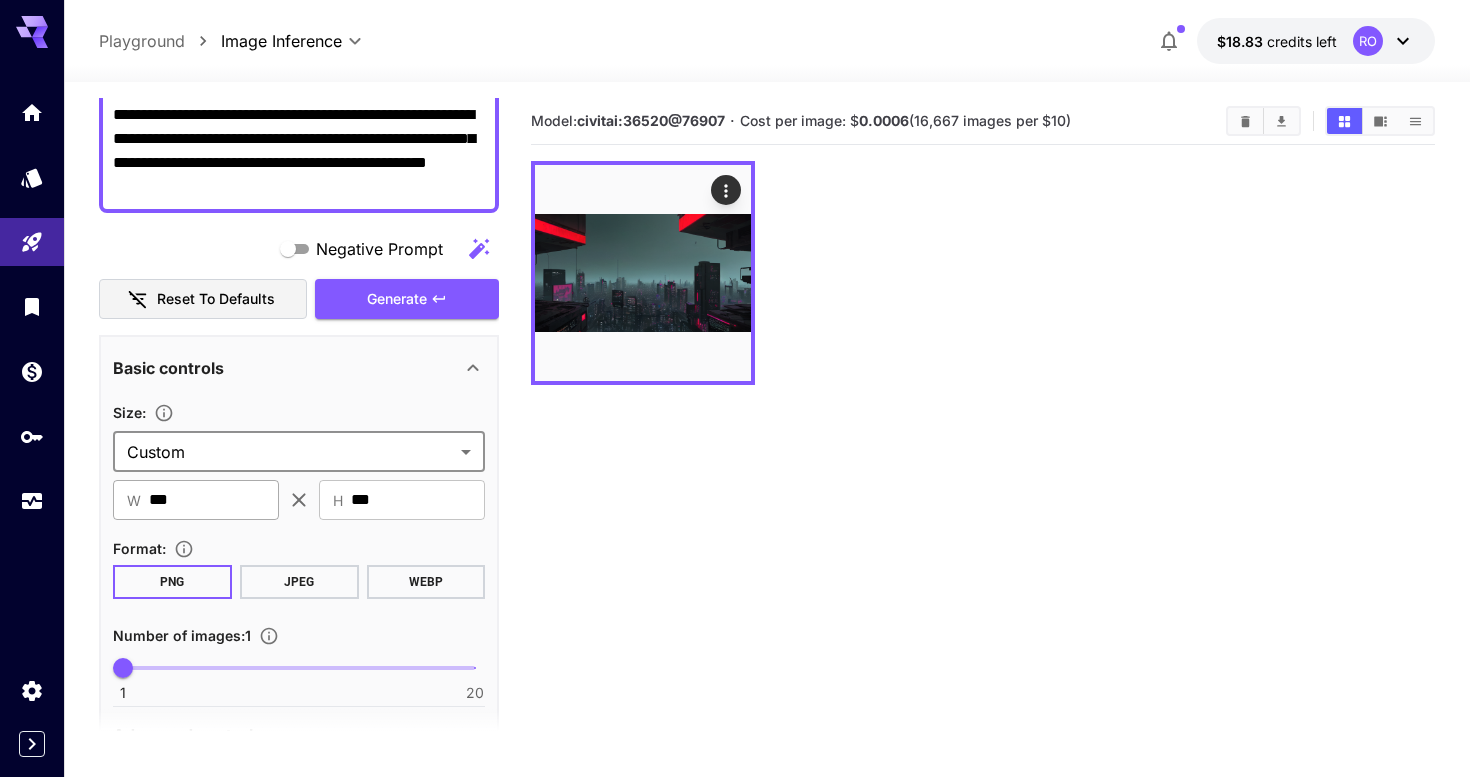 click on "***" at bounding box center [214, 500] 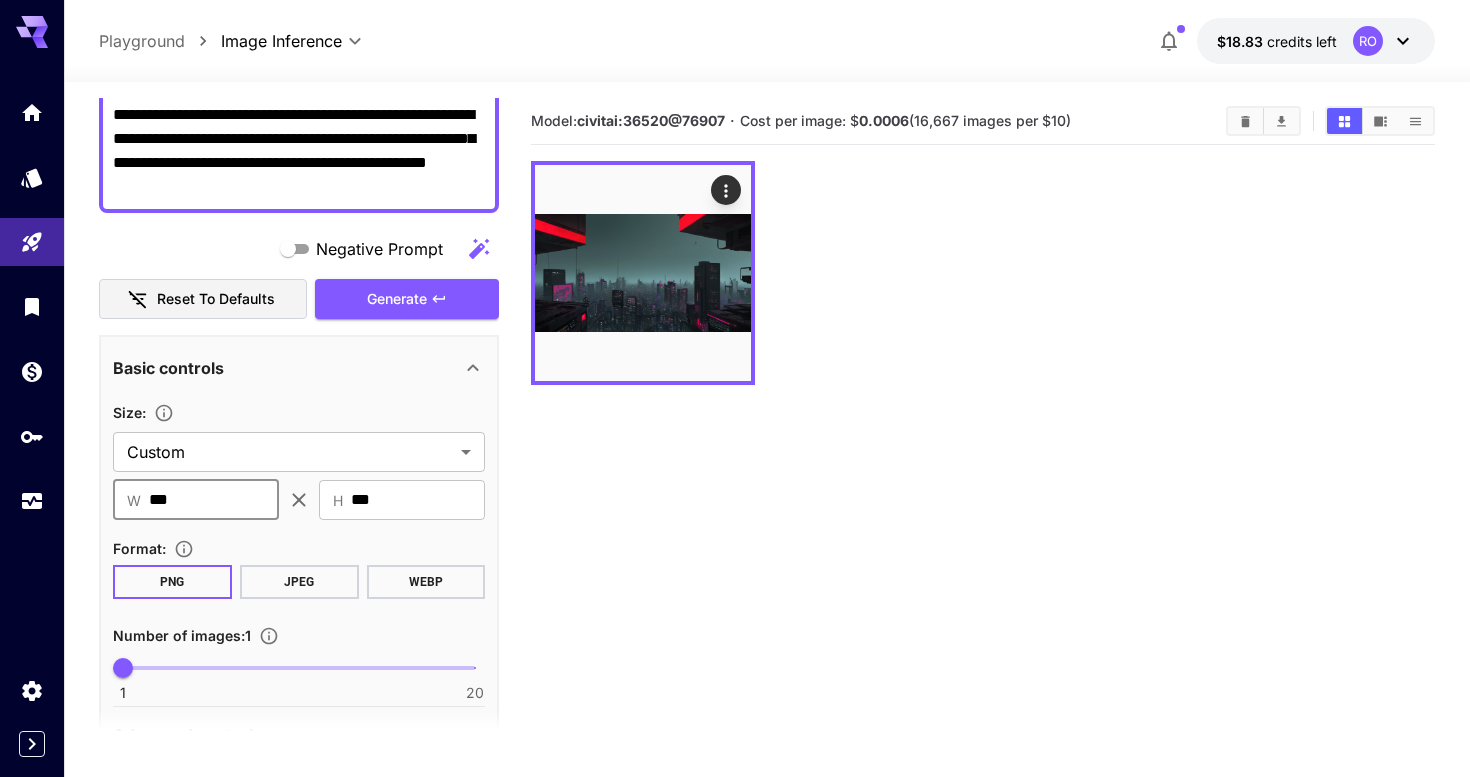 click on "***" at bounding box center (214, 500) 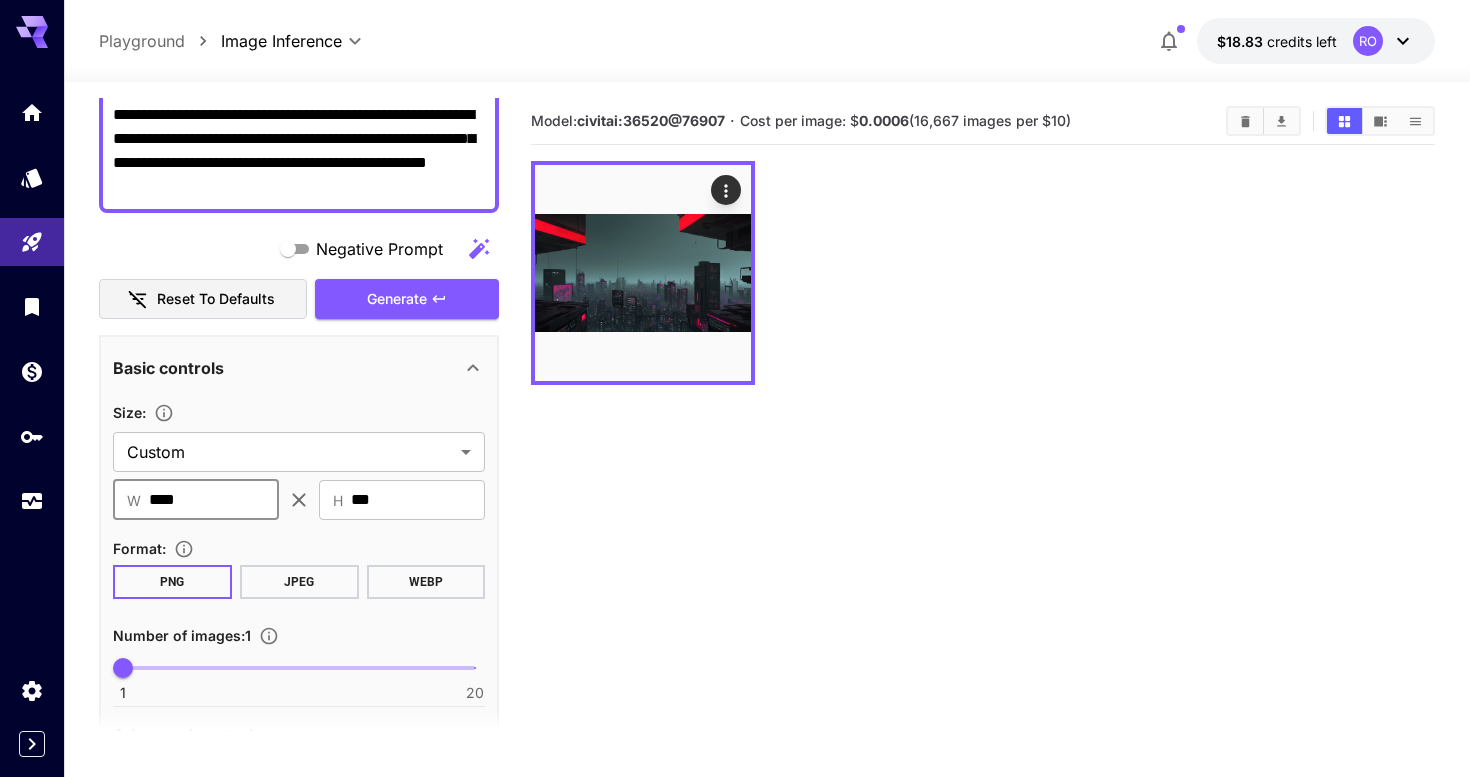 type on "****" 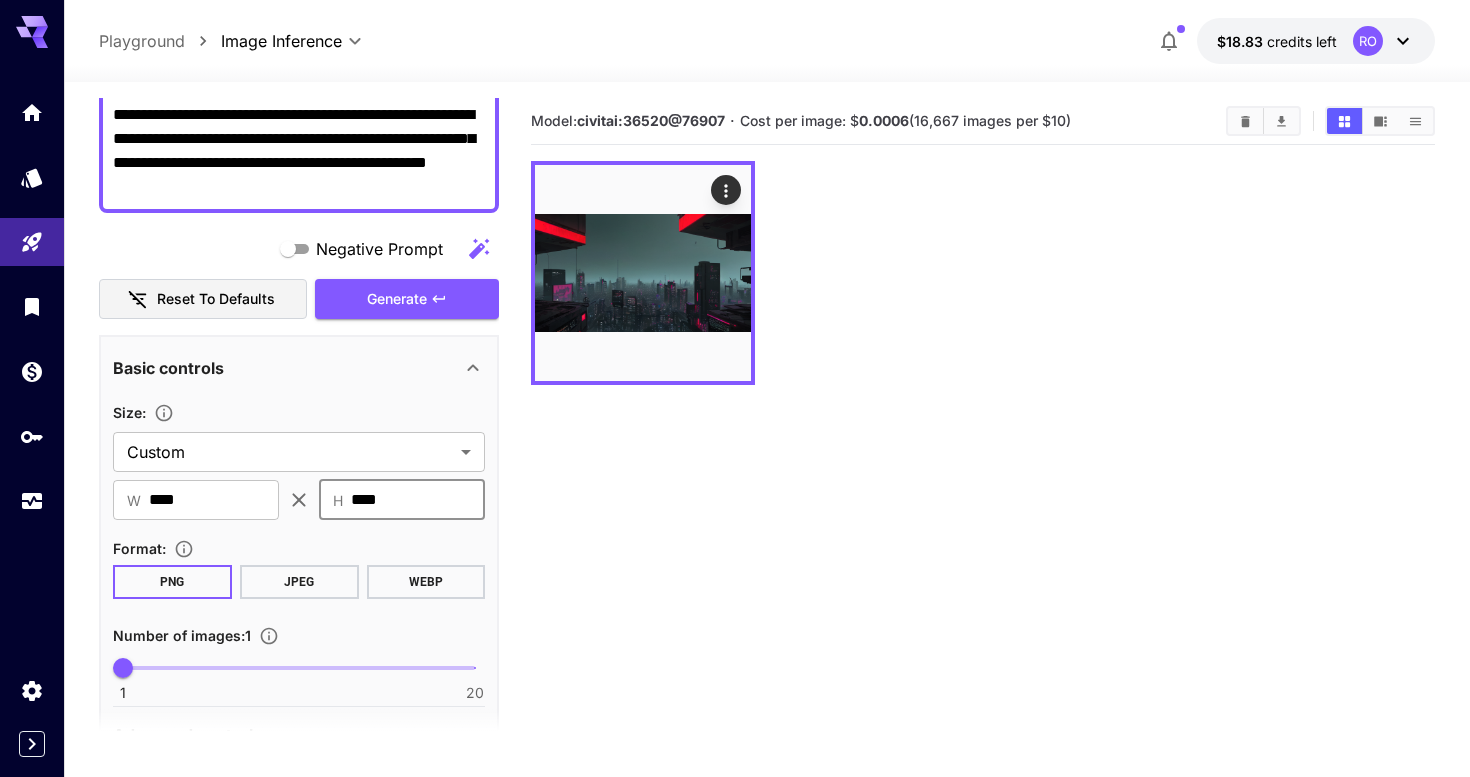 type on "****" 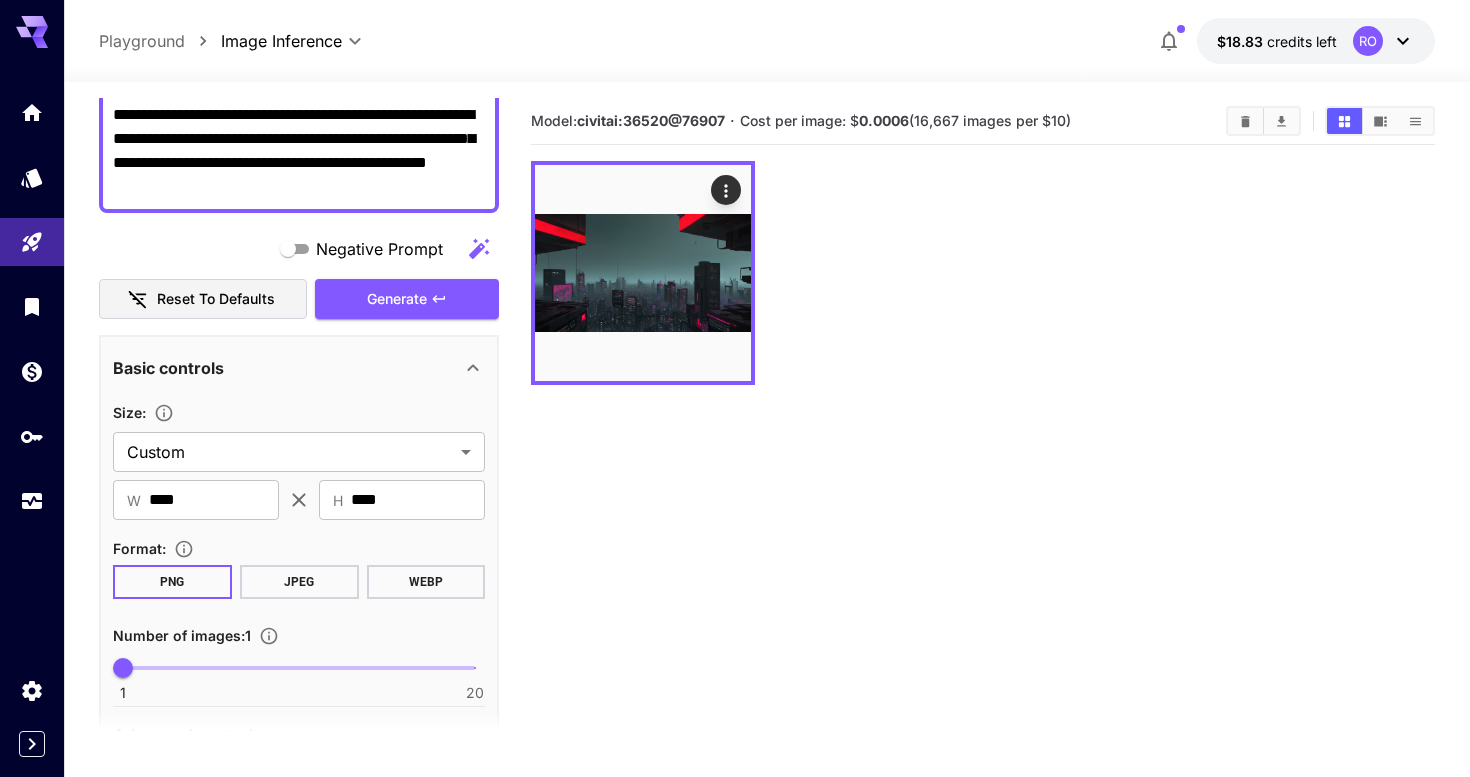 click on "Model:  civitai:[EMAIL]@[ID] · Cost per image: $ 0.0006  (16,667 images per $10)" at bounding box center [983, 486] 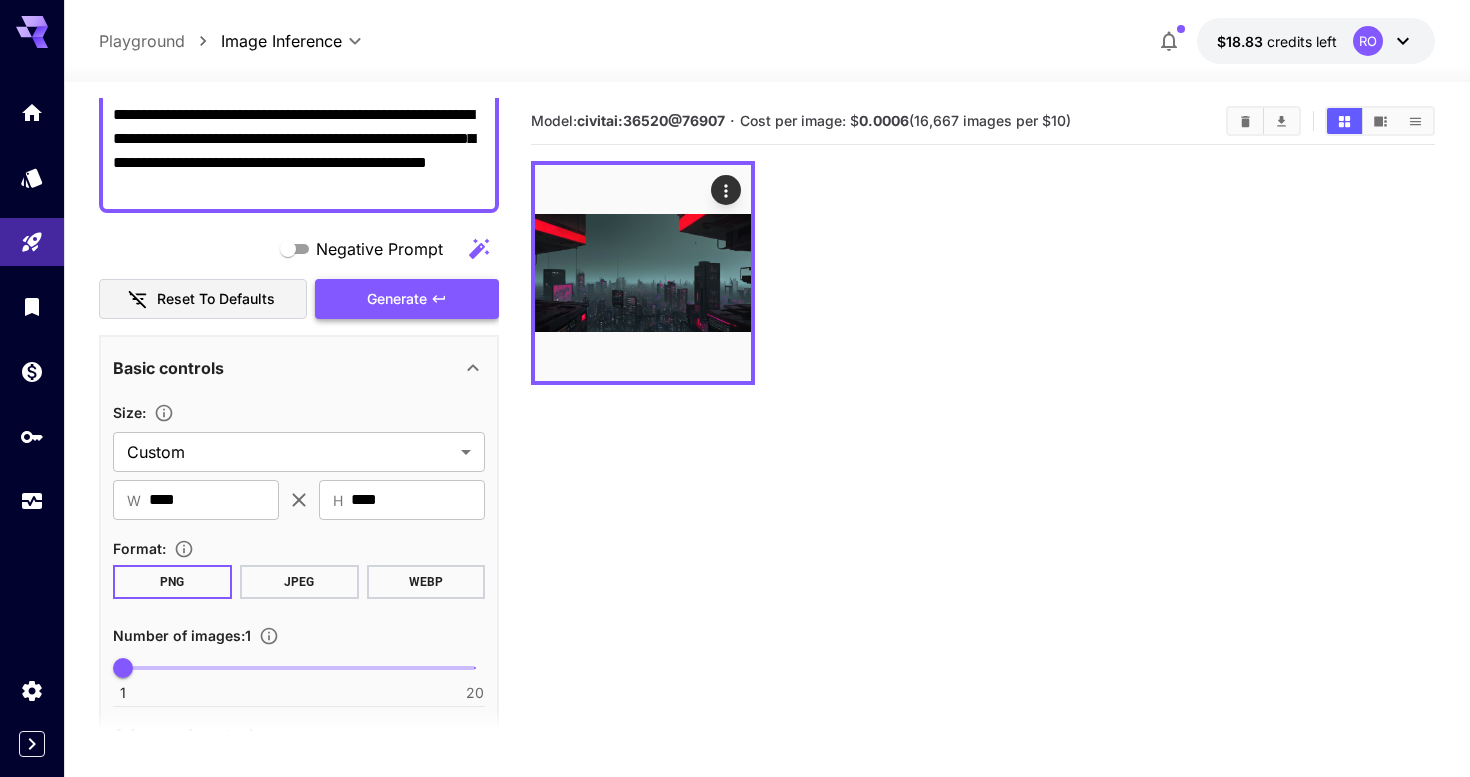 click on "Generate" at bounding box center [397, 299] 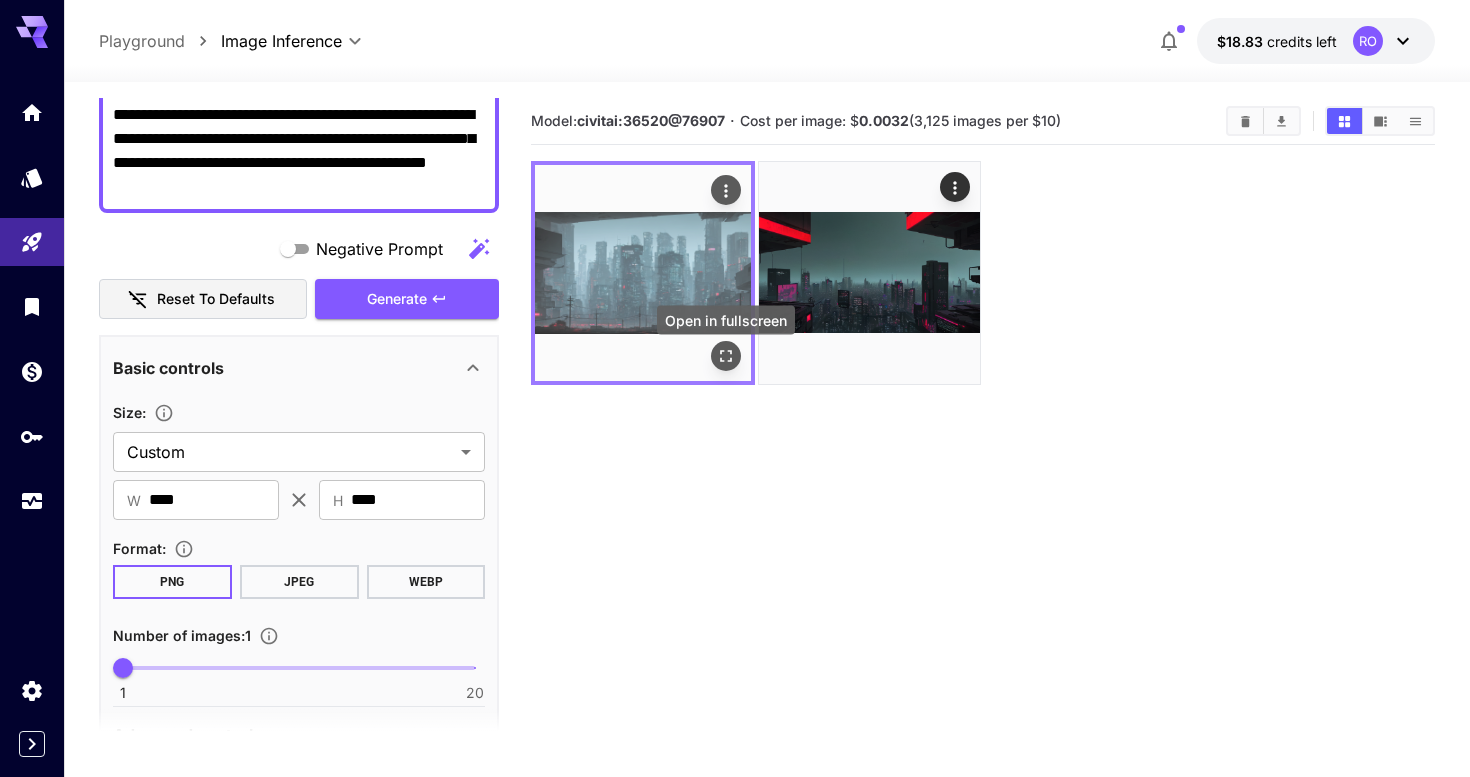 click at bounding box center (726, 356) 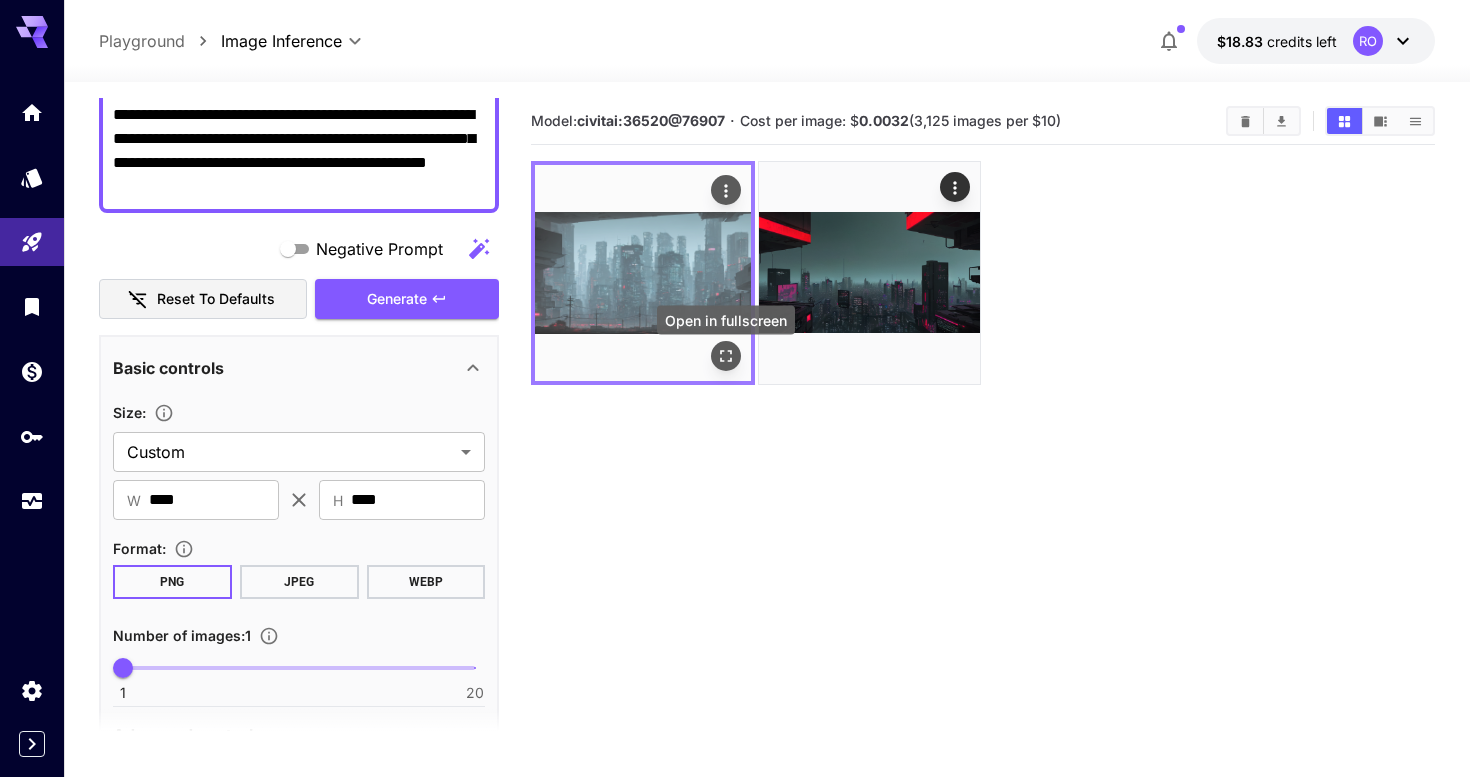 click 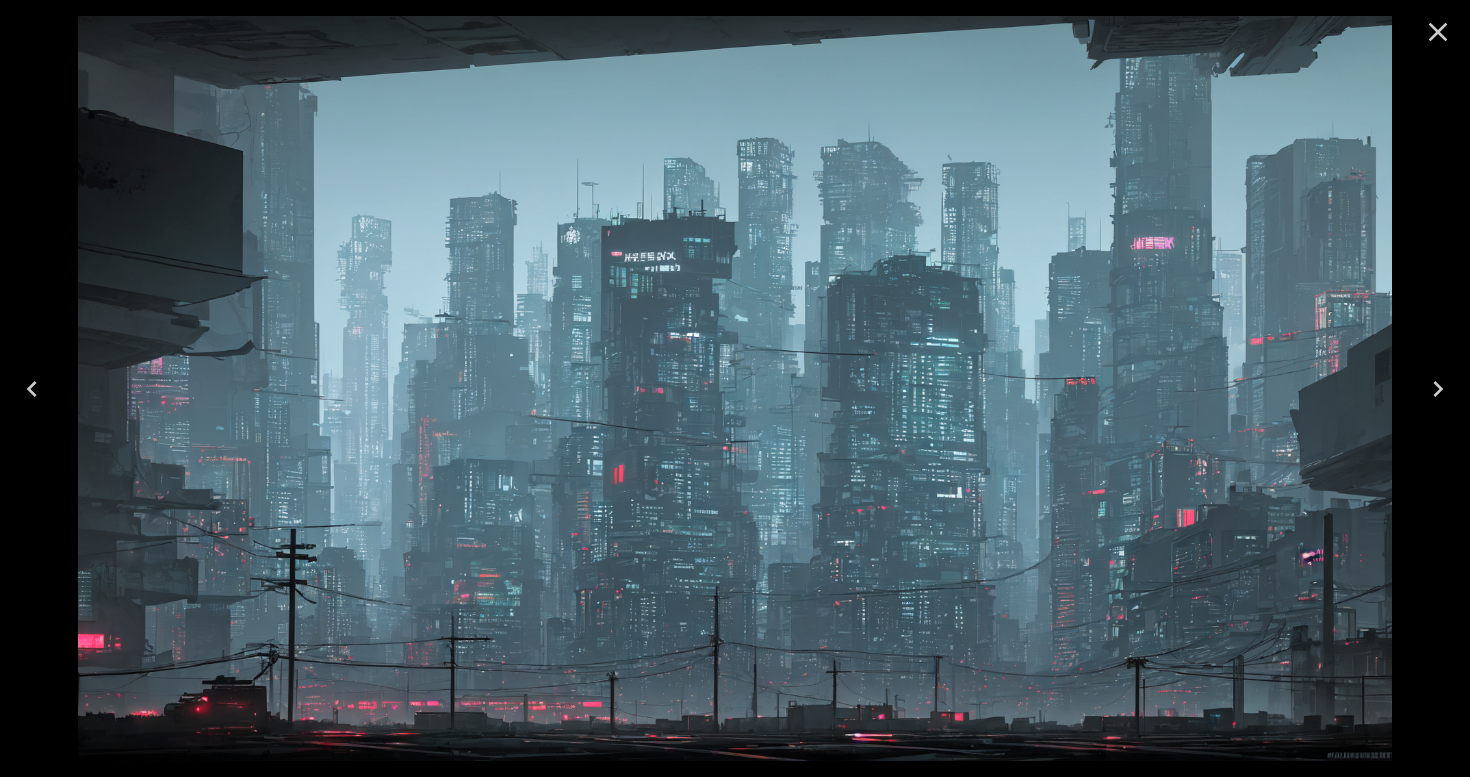 scroll, scrollTop: 0, scrollLeft: 0, axis: both 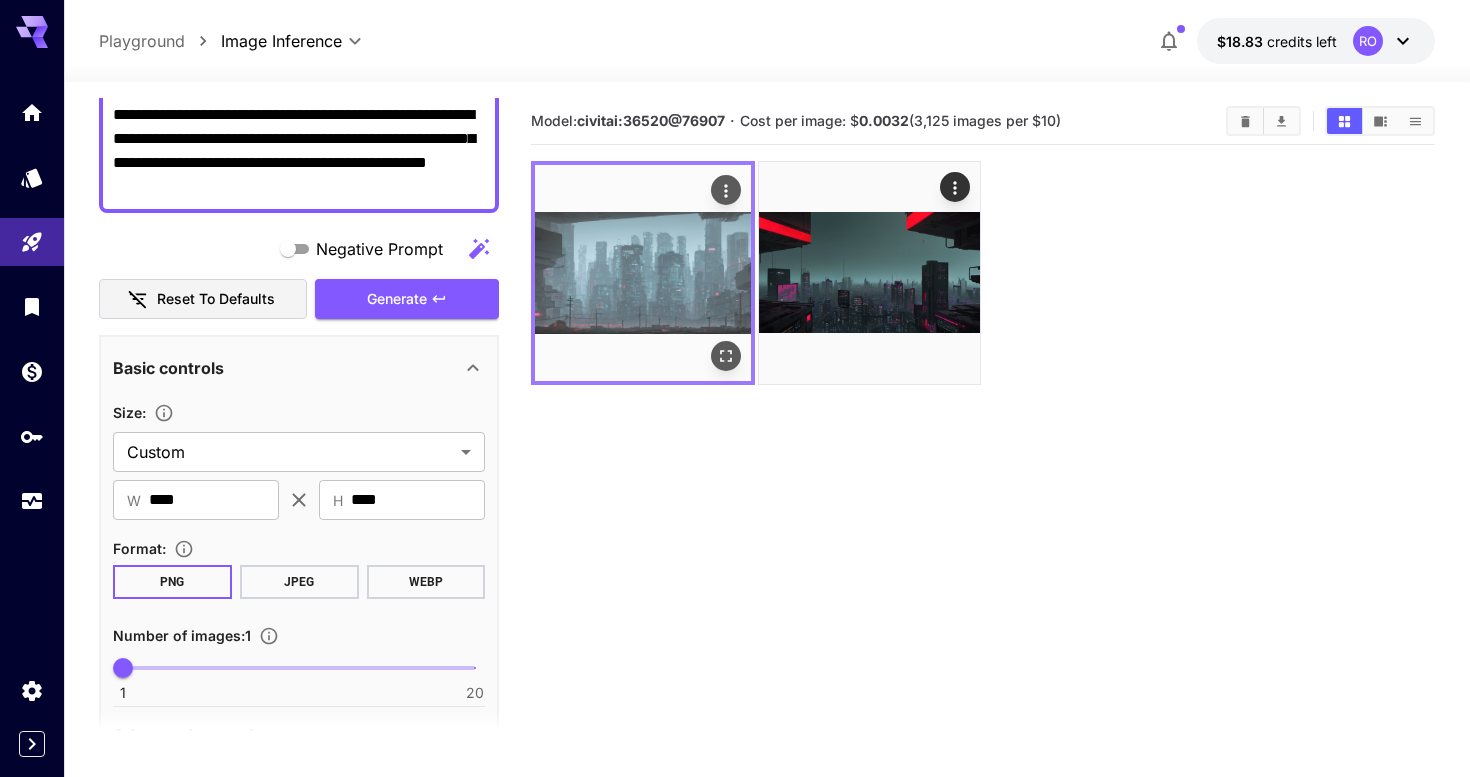 click at bounding box center [643, 273] 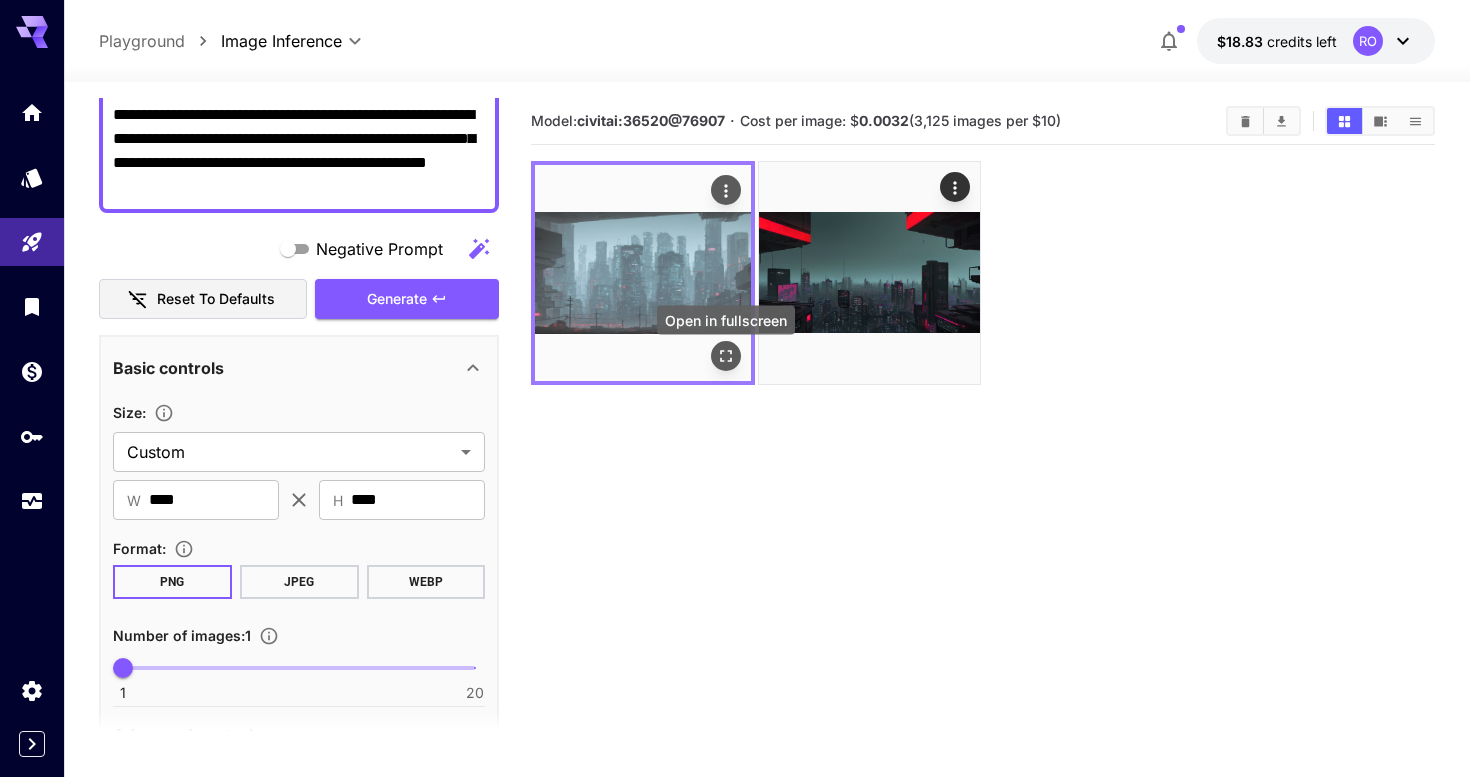 click 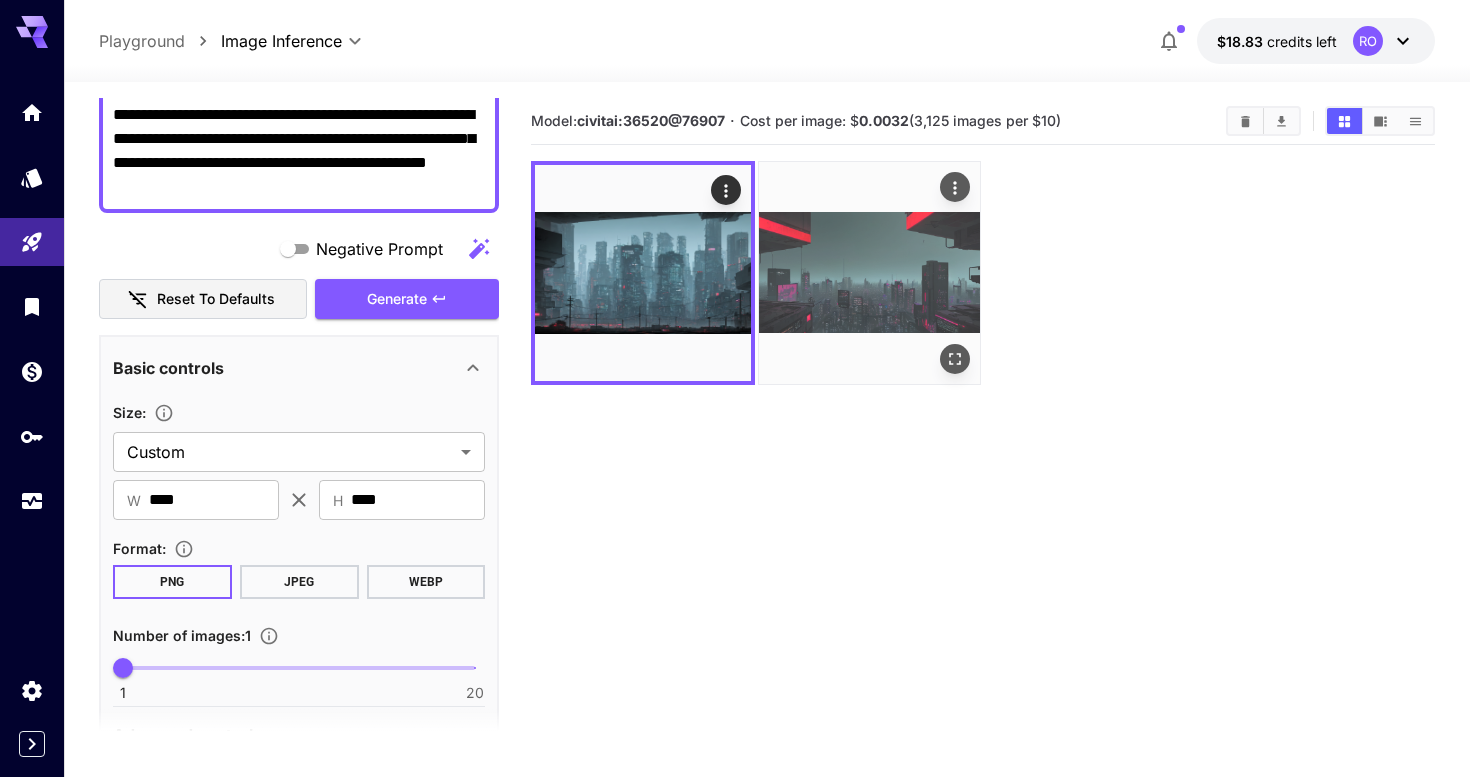 click at bounding box center [870, 273] 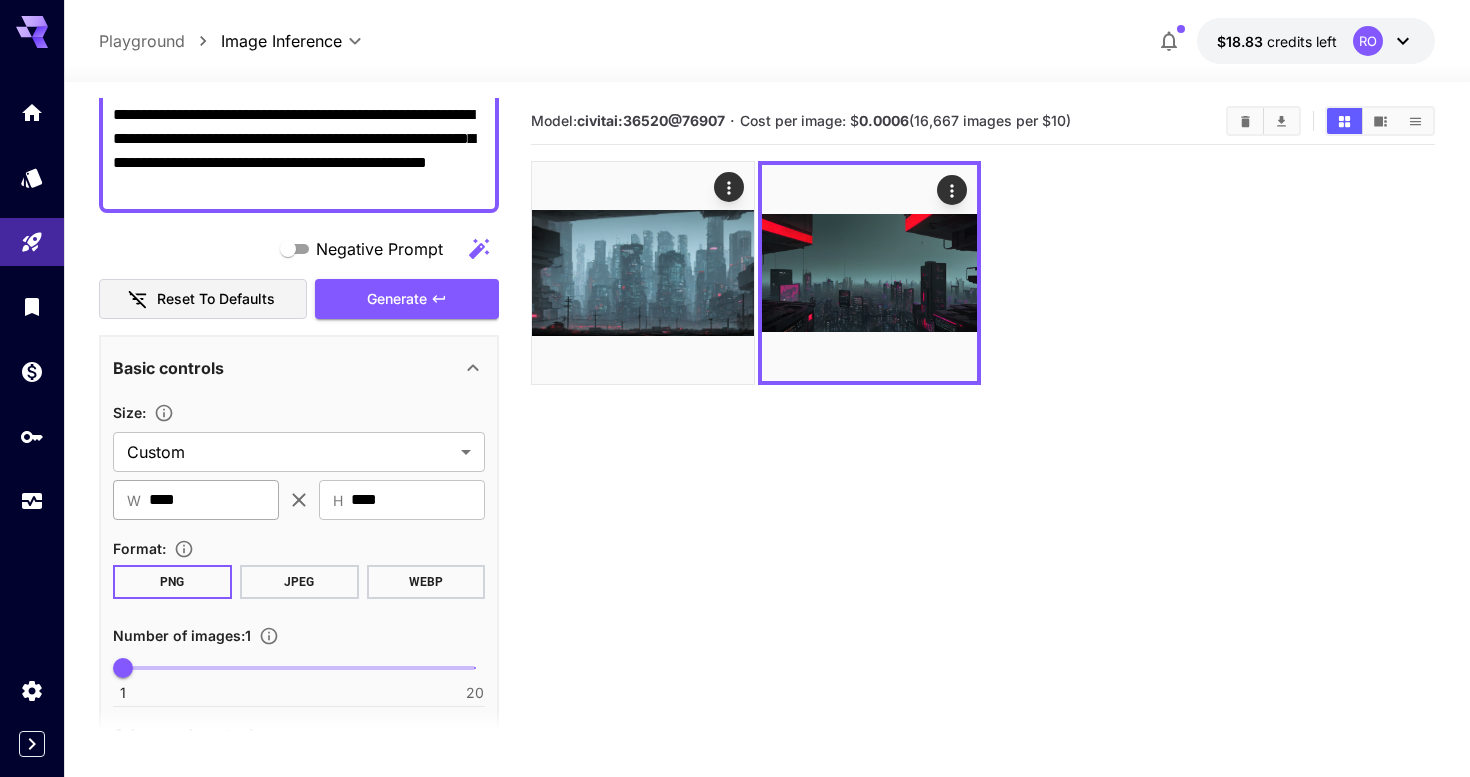 click on "****" at bounding box center (214, 500) 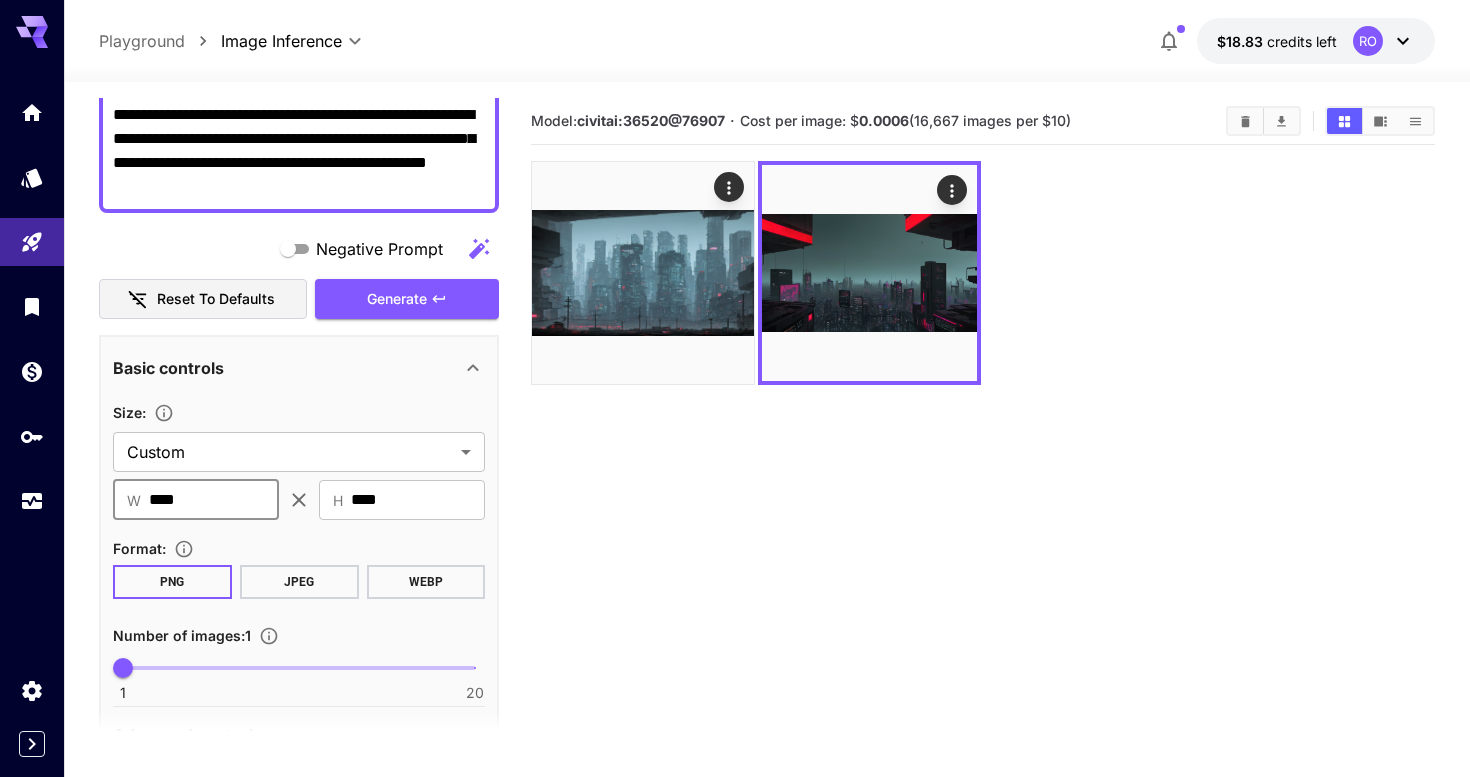 type on "****" 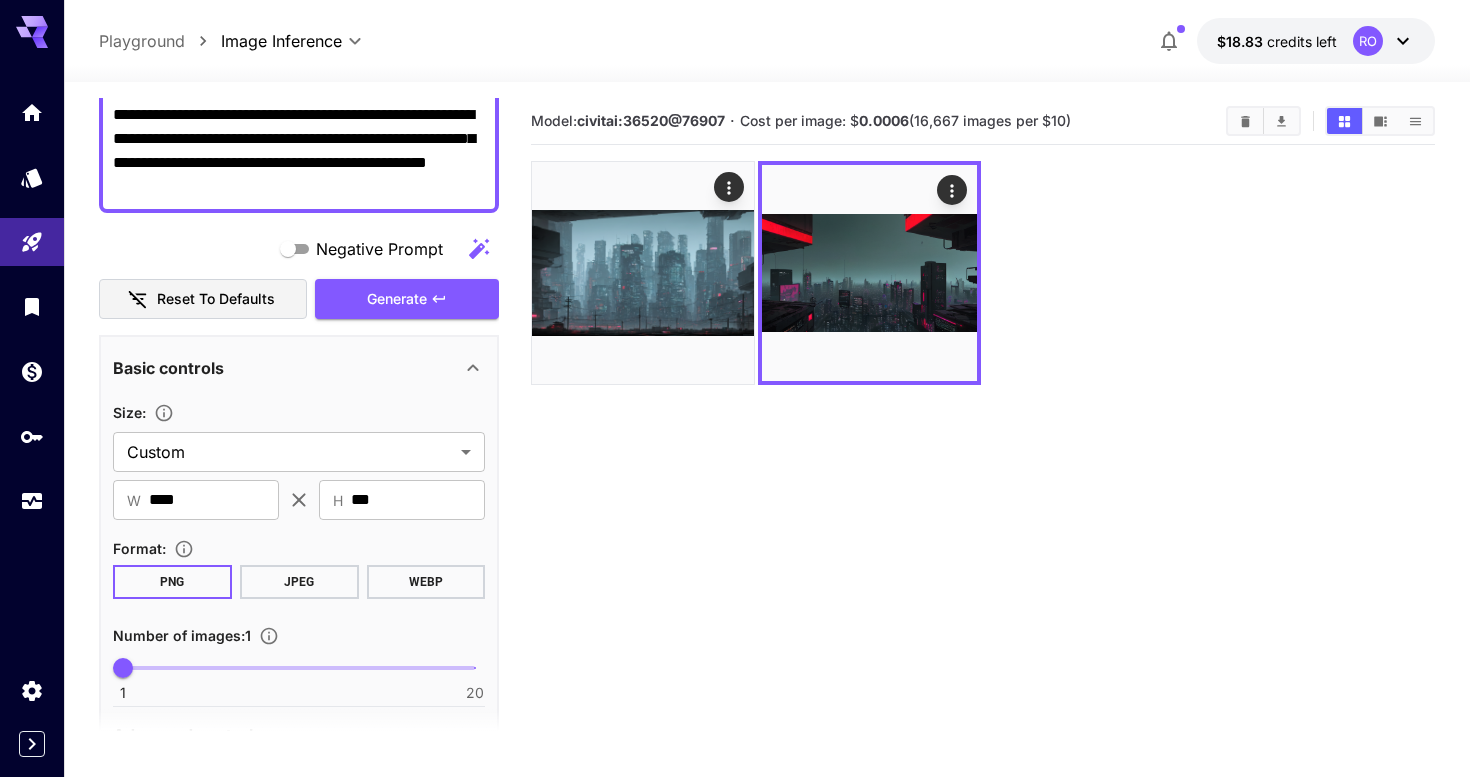 click on "Model:  civitai:[EMAIL]@[ID] · Cost per image: $ 0.0006  (16,667 images per $10)" at bounding box center (983, 486) 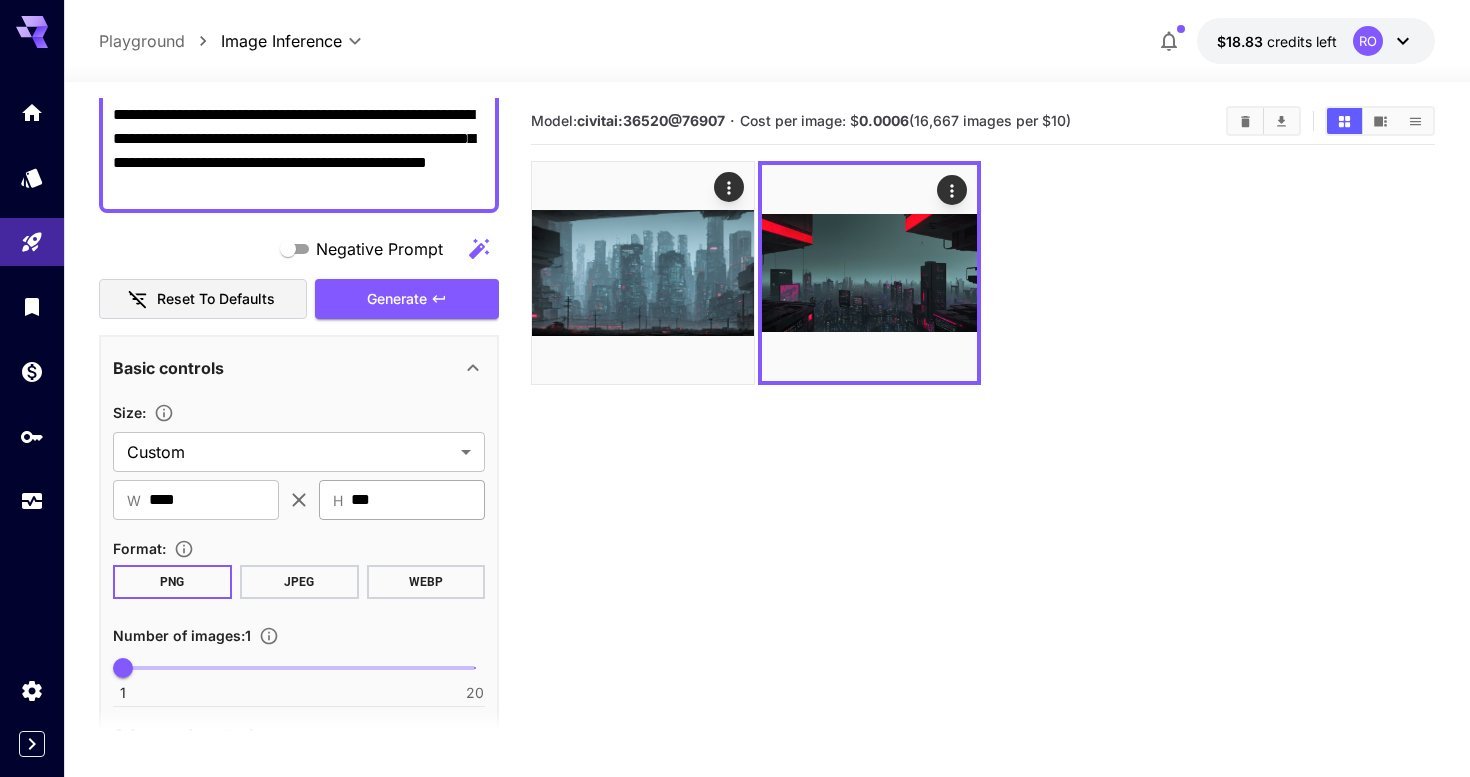 click on "***" at bounding box center [418, 500] 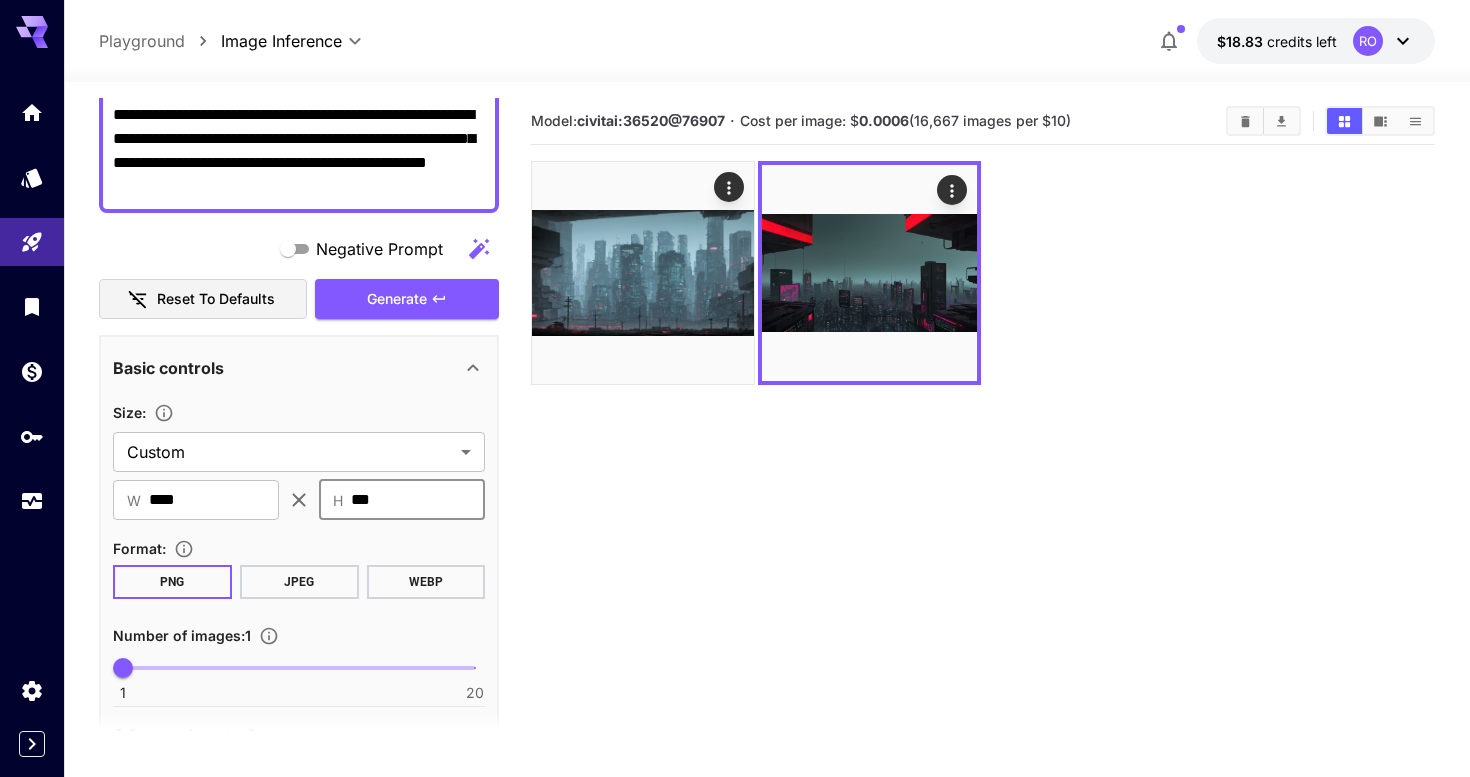 type on "***" 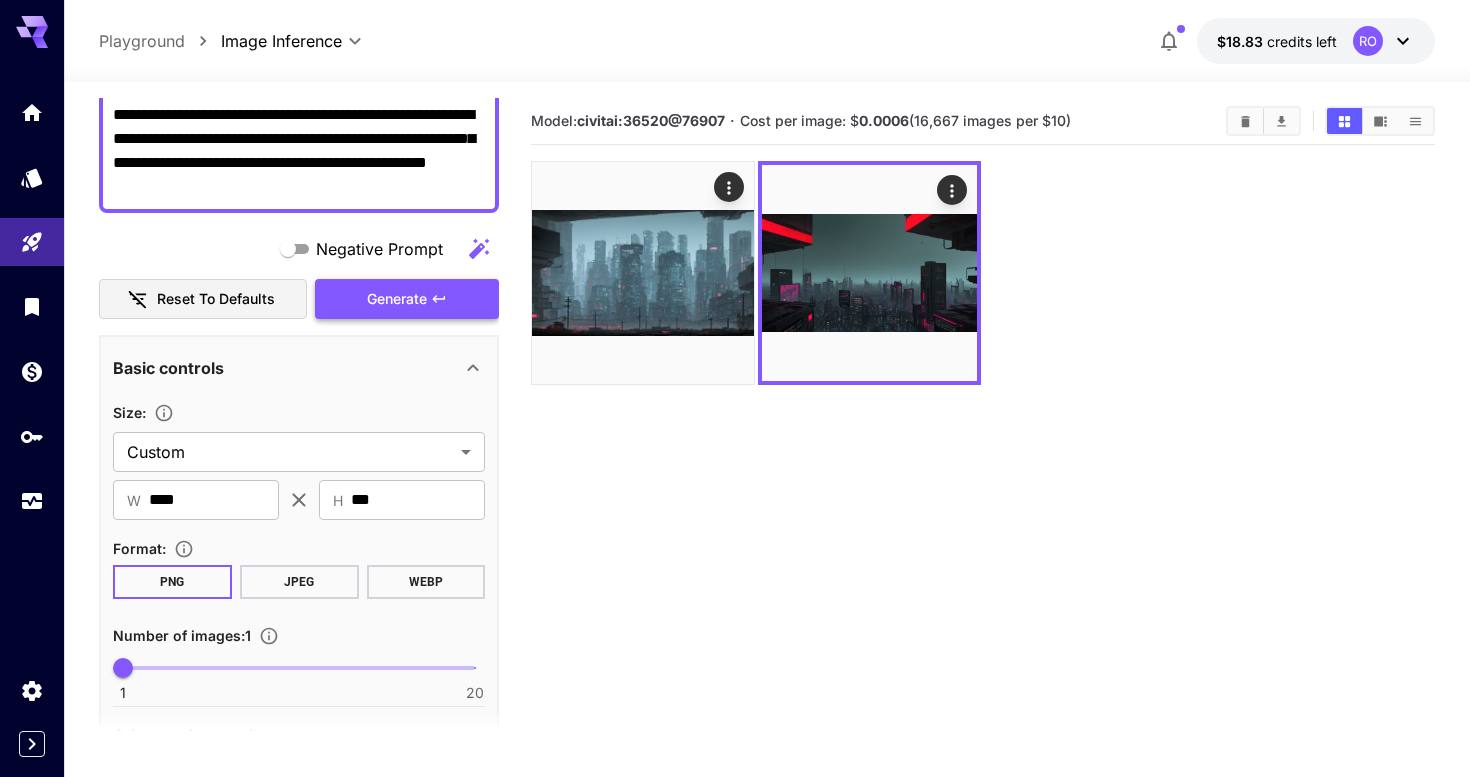 click 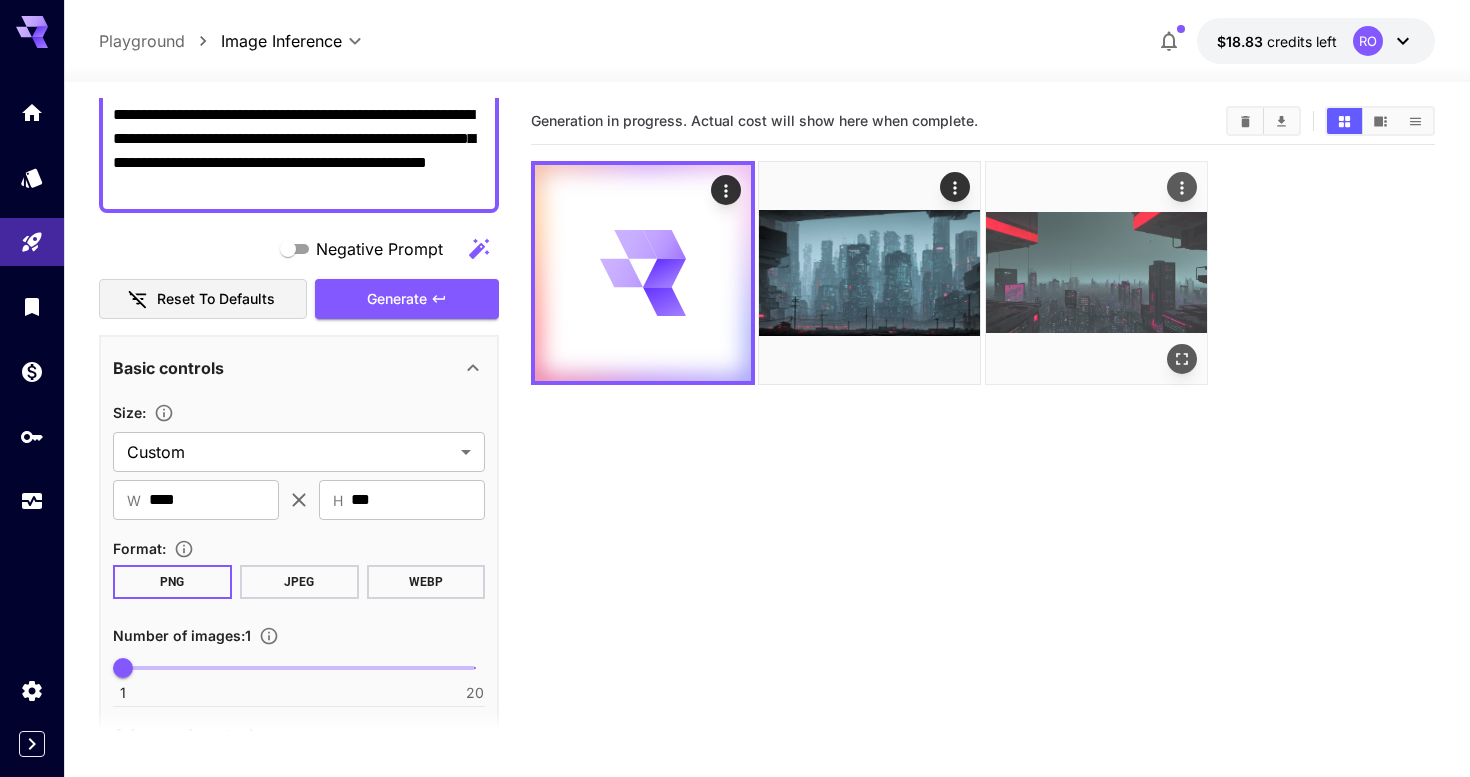 click at bounding box center [1097, 273] 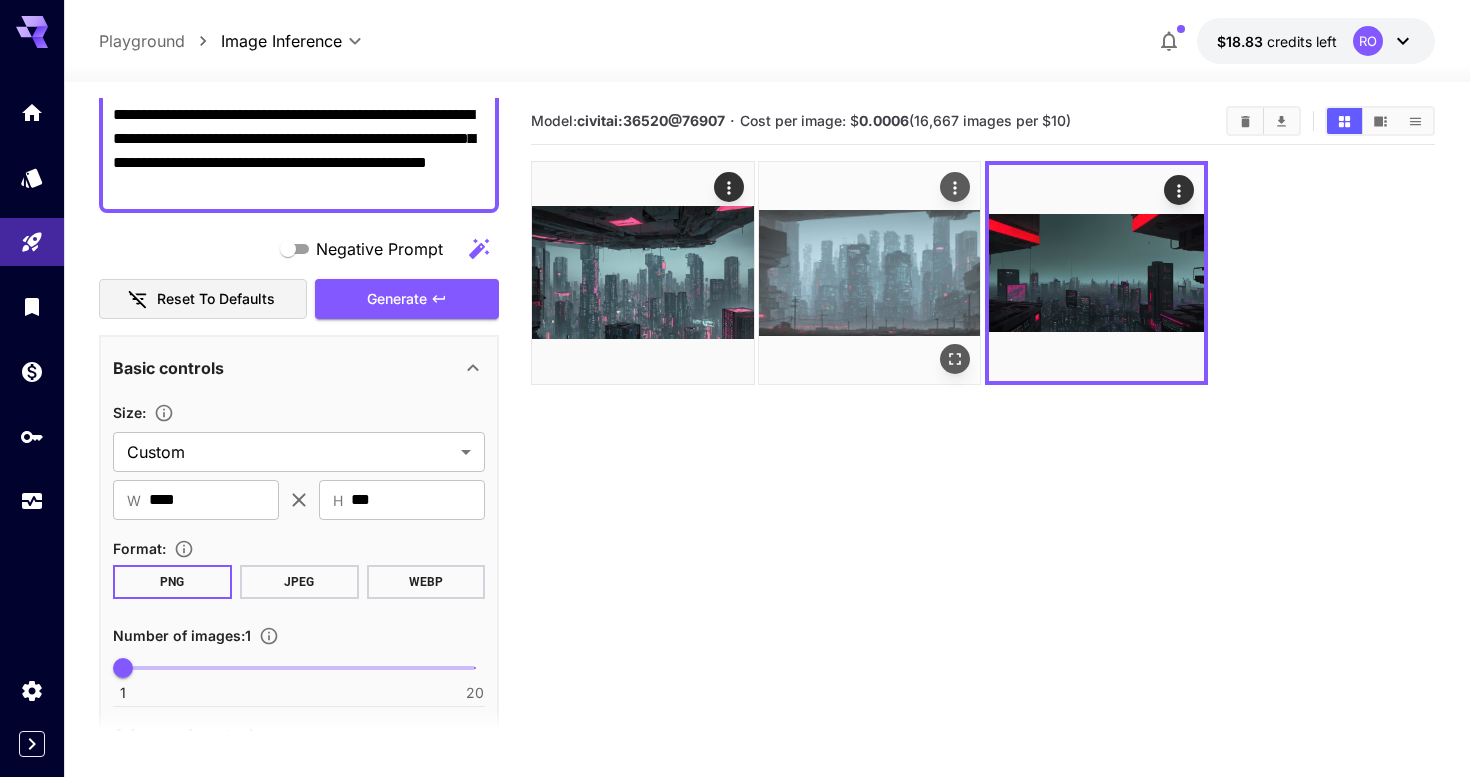 click at bounding box center (870, 273) 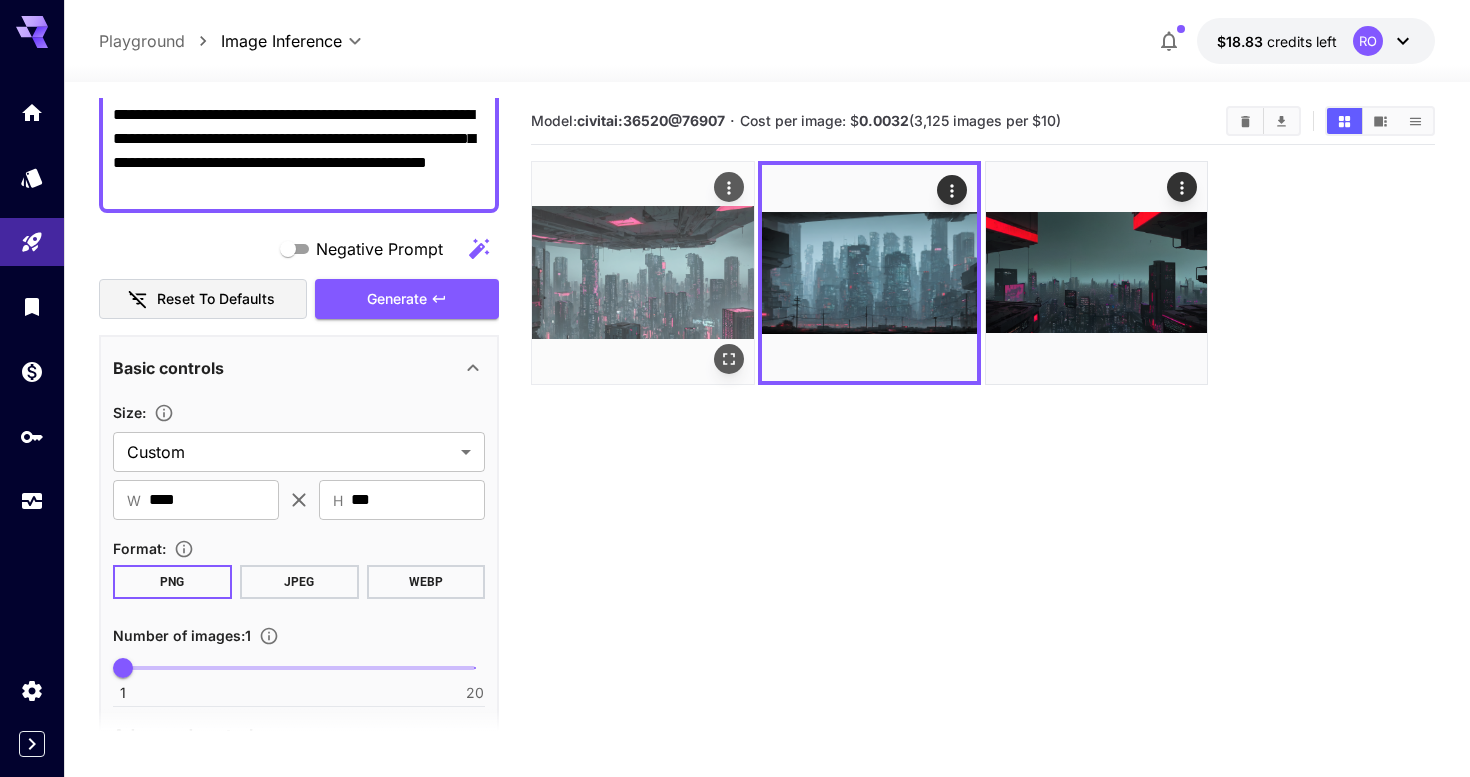 click at bounding box center [643, 273] 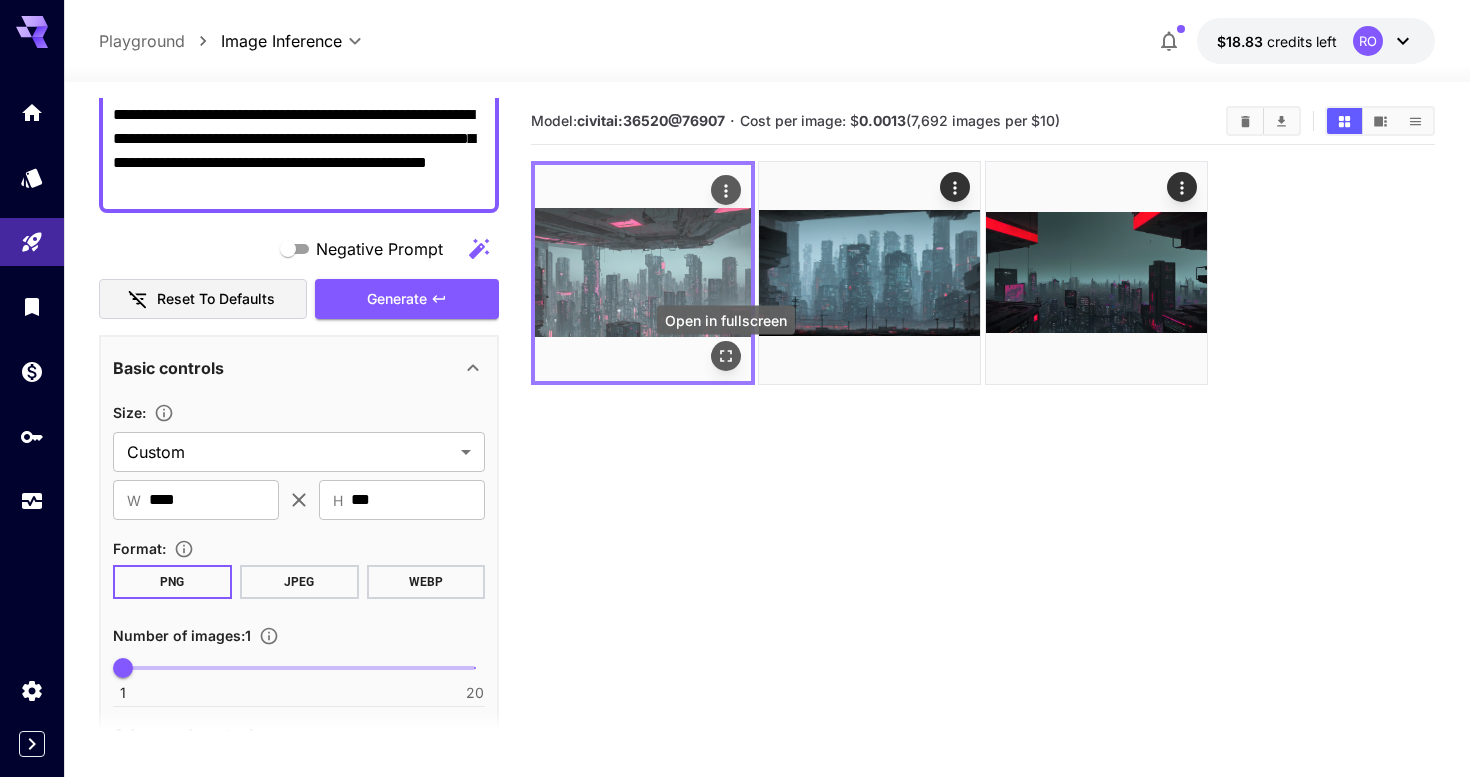 click 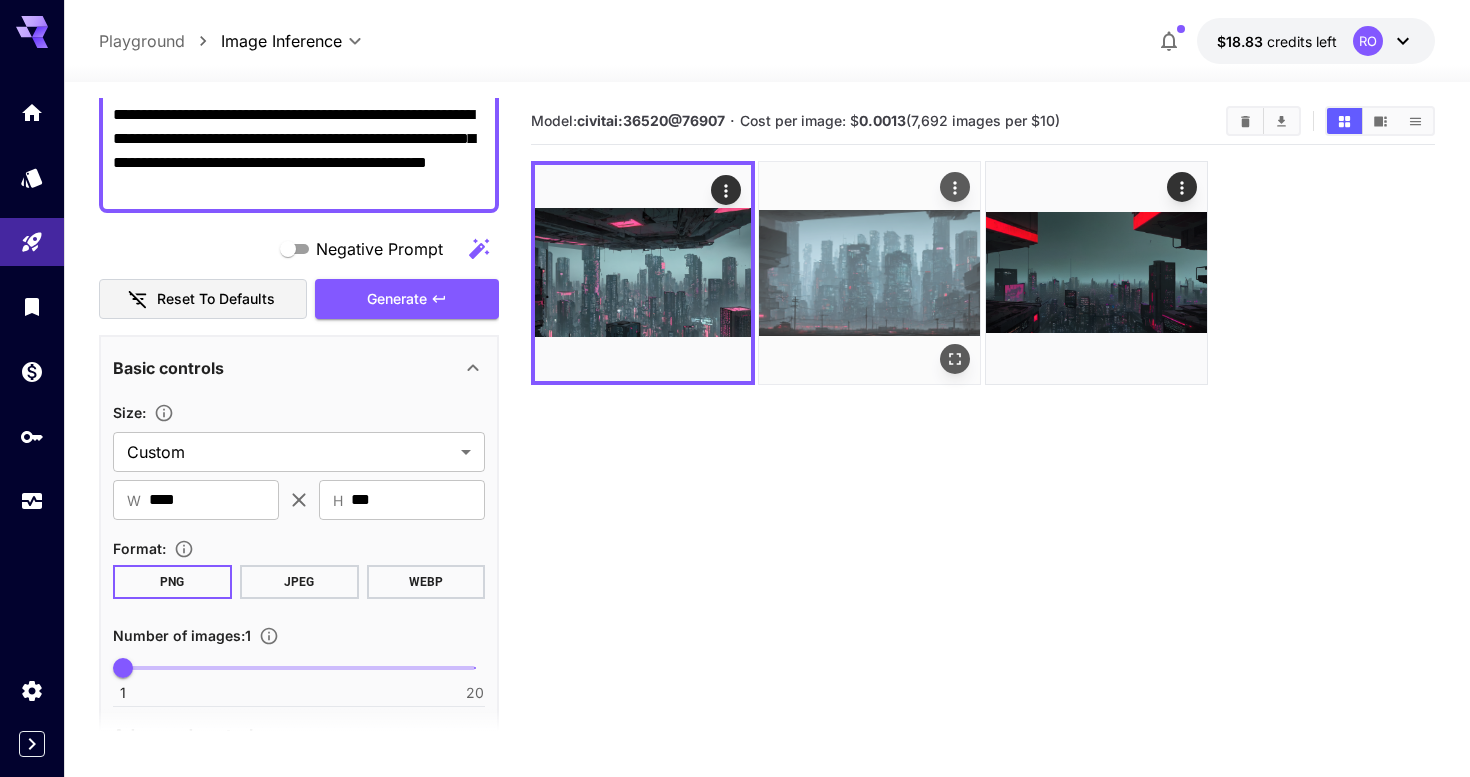 click at bounding box center (870, 273) 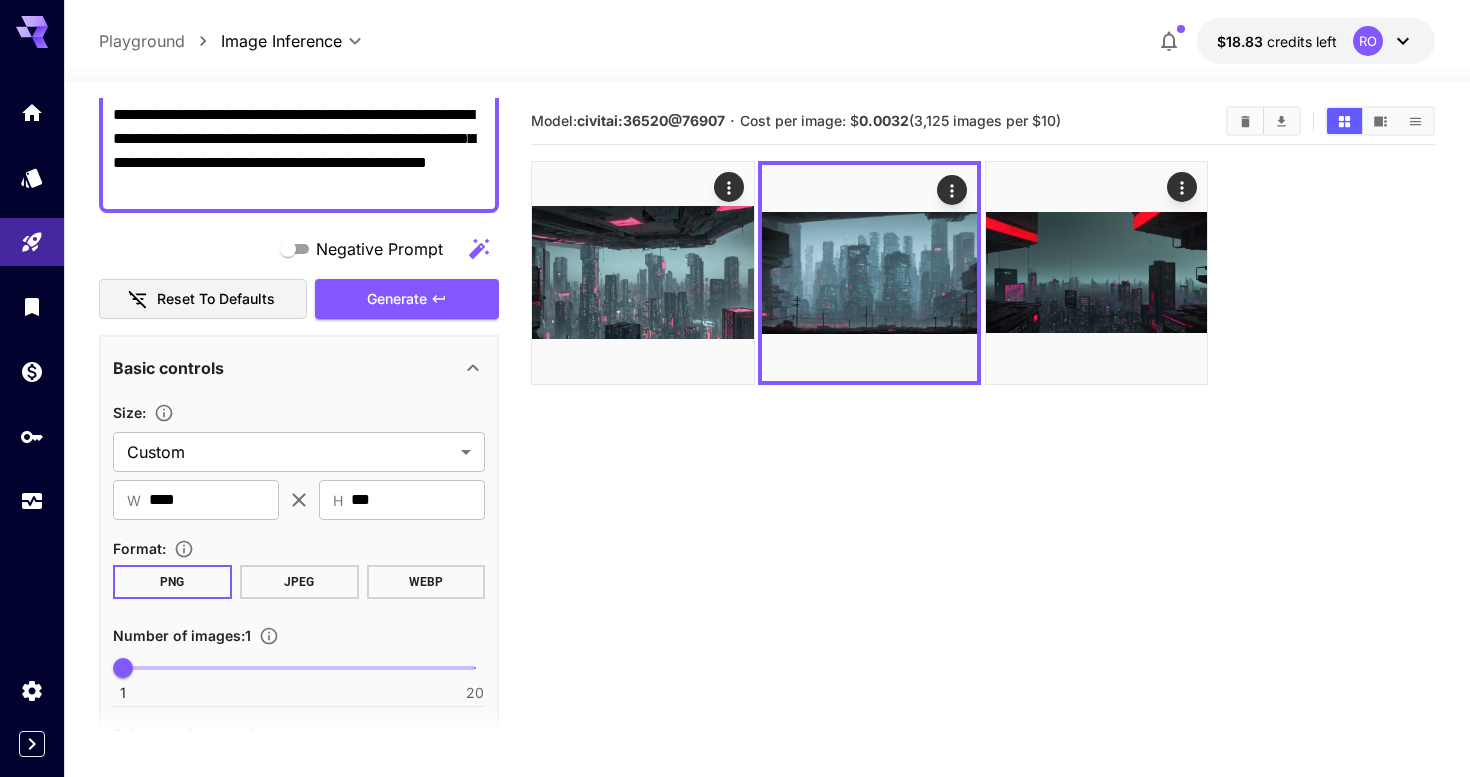 click on "Model:  civitai:36520@76907 · Cost per image: $ 0.0032  (3,125 images per $10)" at bounding box center (983, 486) 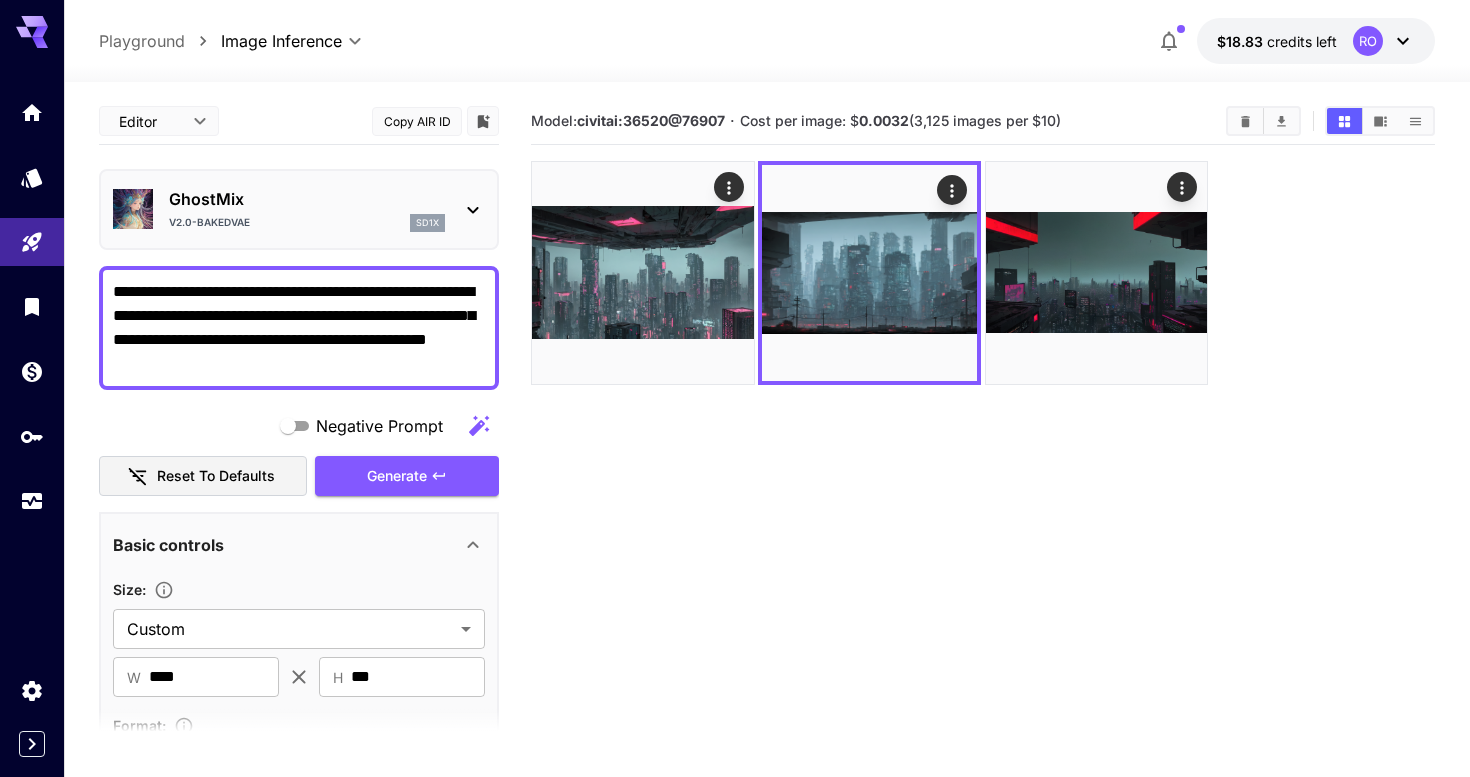 scroll, scrollTop: 0, scrollLeft: 0, axis: both 